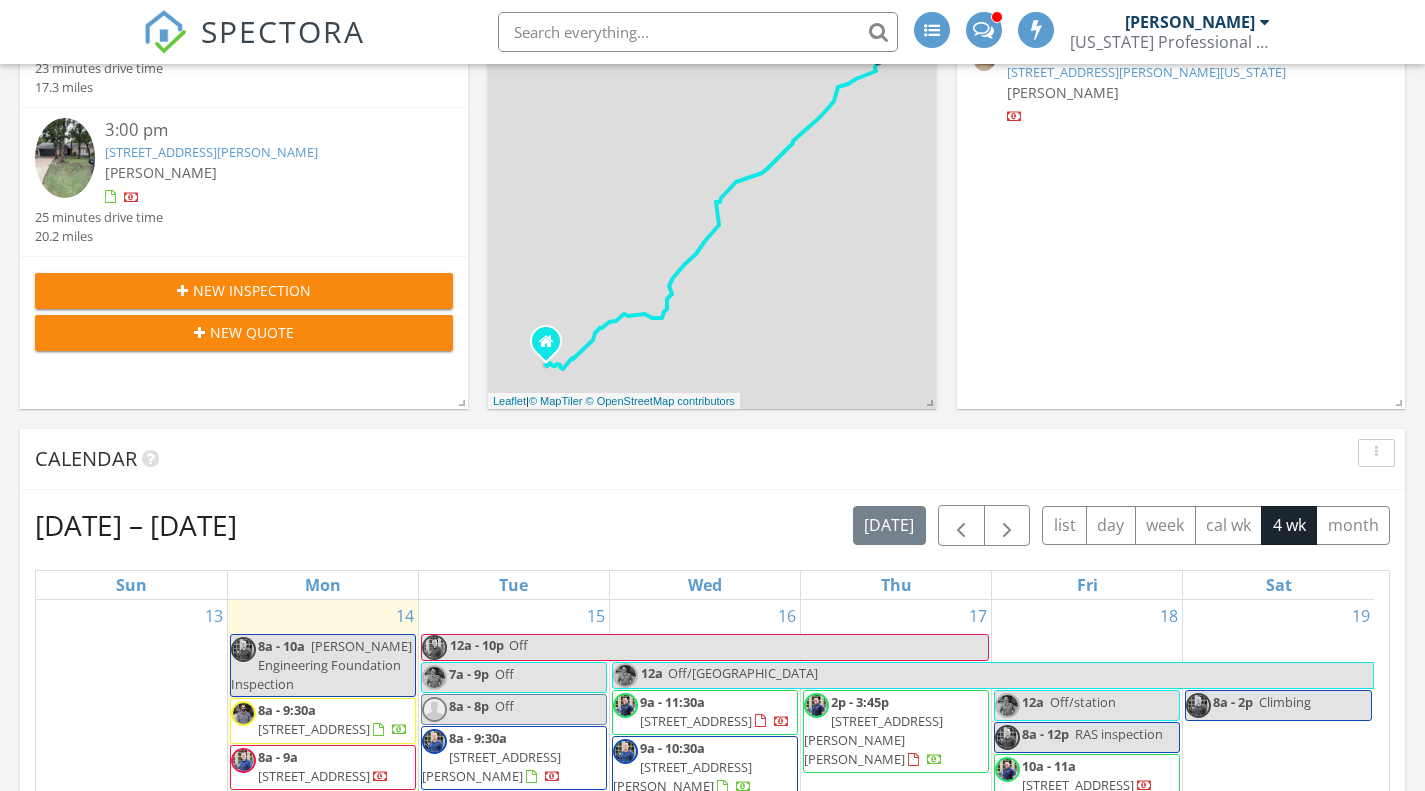 scroll, scrollTop: 800, scrollLeft: 0, axis: vertical 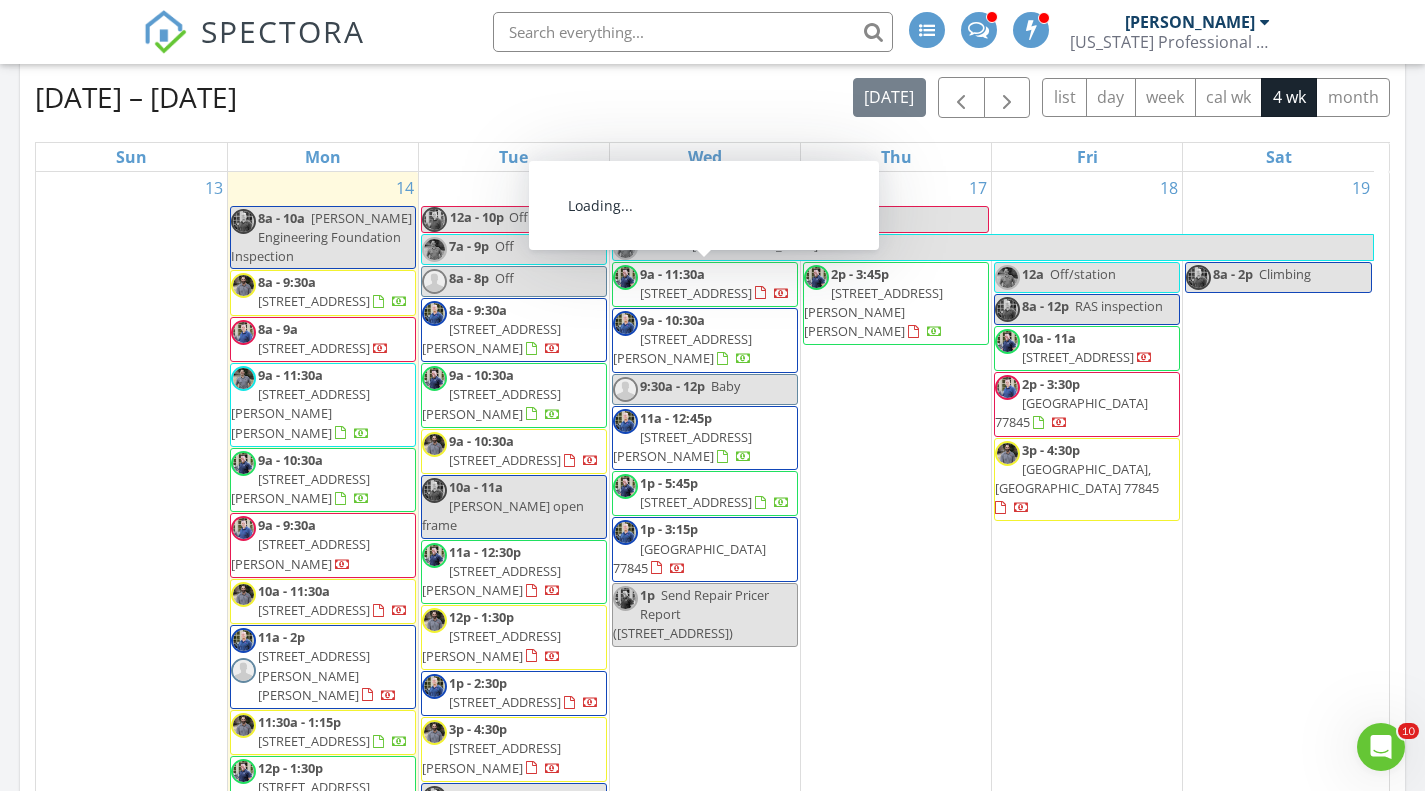 click on "14
8a - 10a
Hayman Engineering Foundation Inspection
8a - 9:30a
1900 Dartmouth St C2, College Station 77840
8a - 9a
15253 Still Water Mdw Lp, College Station 77845
9a - 11:30a
4925 Main Street, Chappell Hill 77426
9a - 10:30a
1710 Beaver Pond Ct , Bryan 77807
9a - 9:30a" at bounding box center [323, 714] 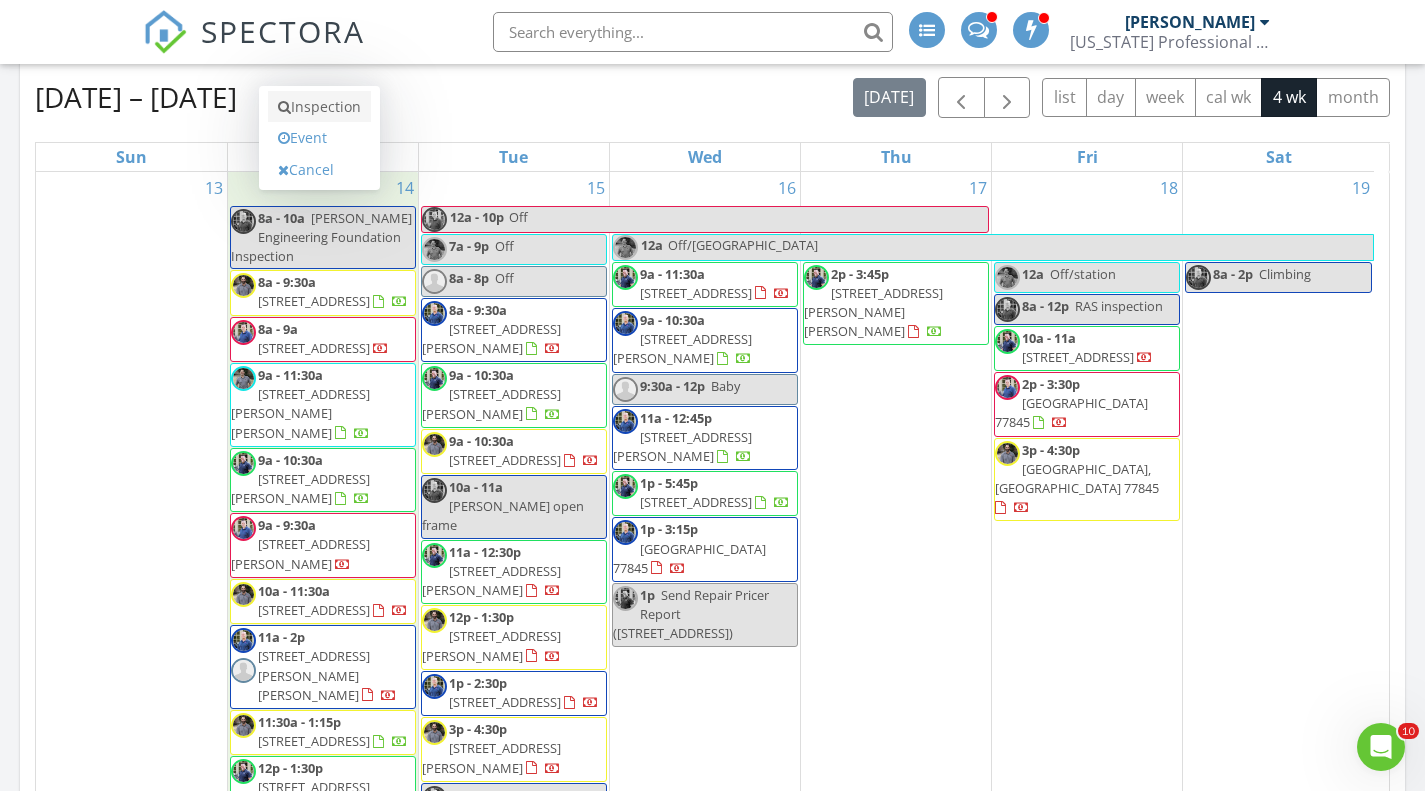 click on "Inspection" at bounding box center [319, 107] 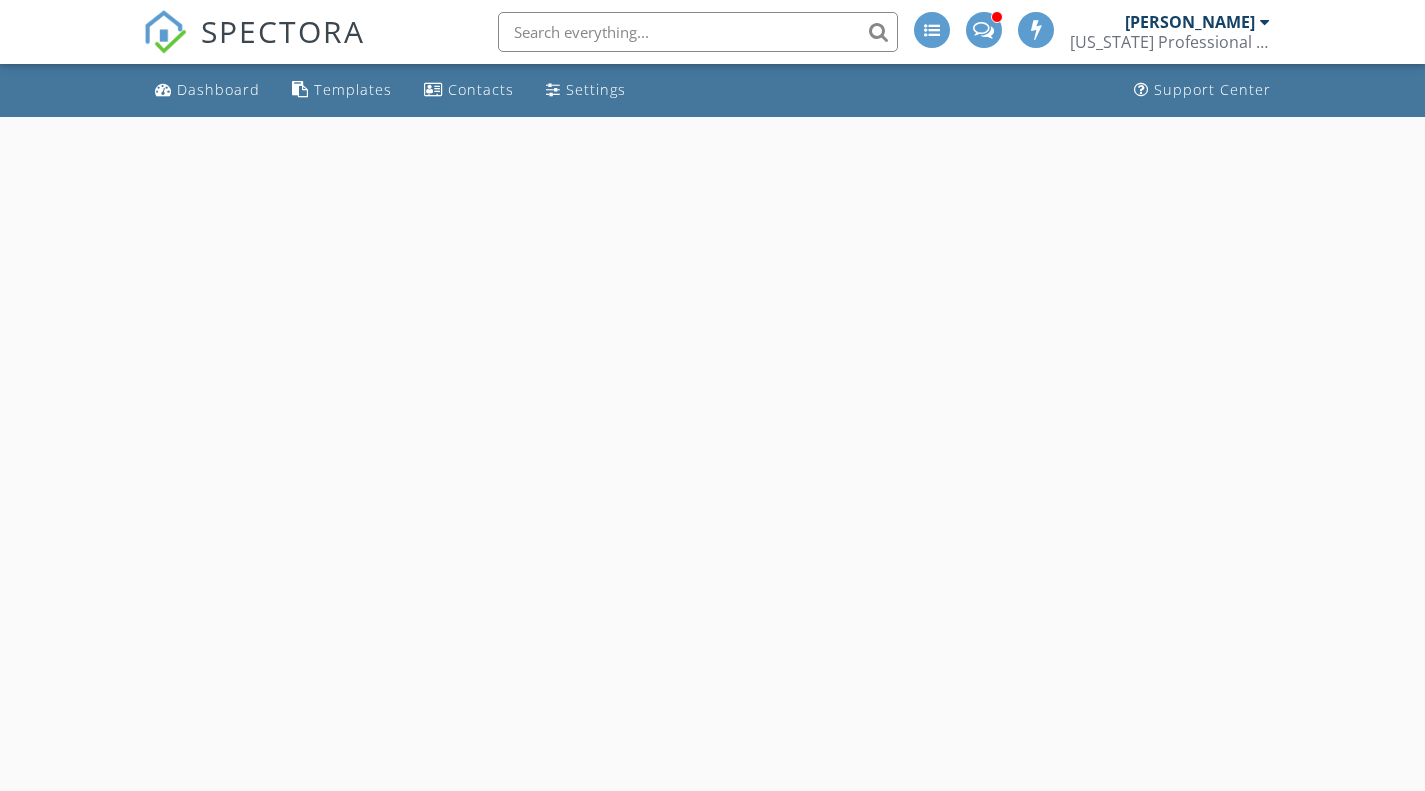 scroll, scrollTop: 0, scrollLeft: 0, axis: both 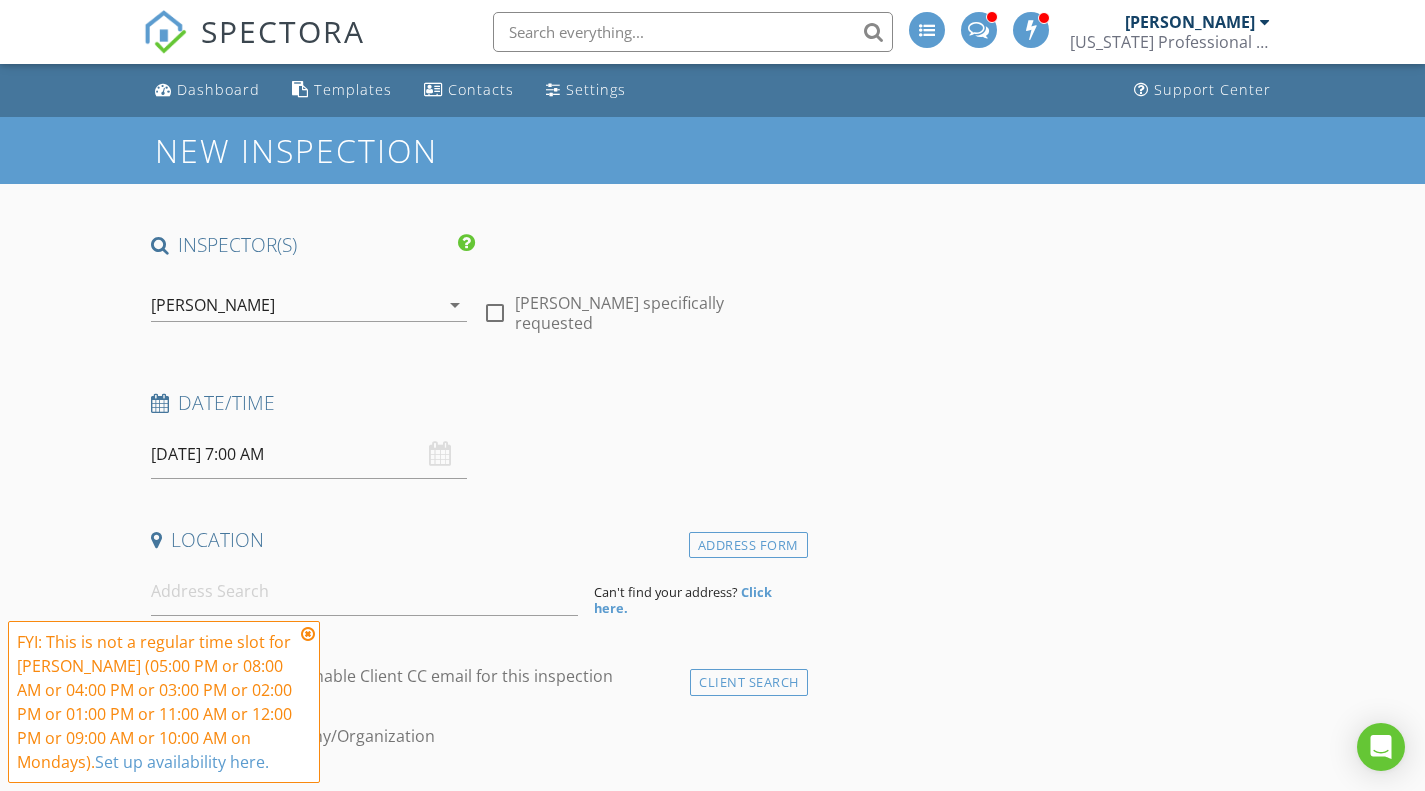 click on "arrow_drop_down" at bounding box center (455, 305) 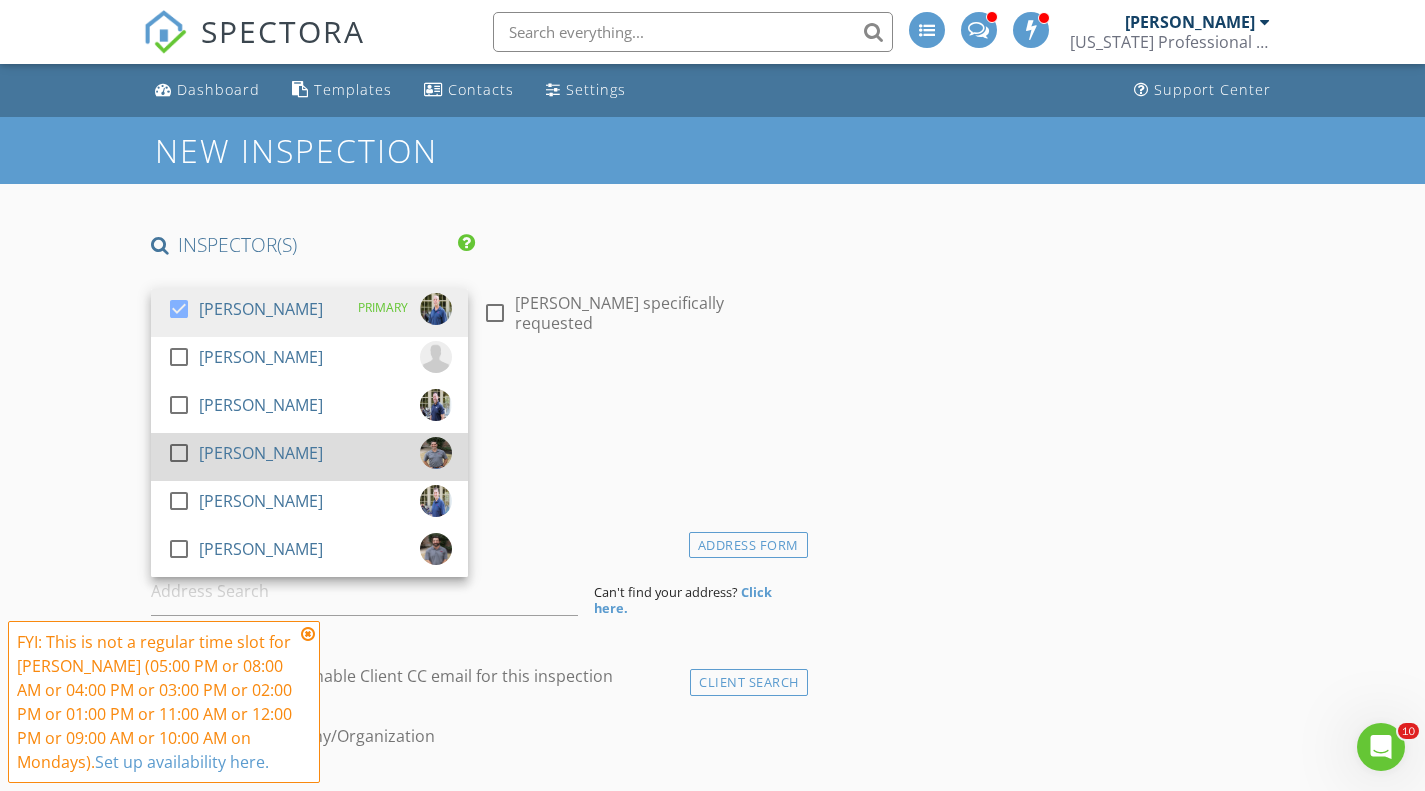 scroll, scrollTop: 0, scrollLeft: 0, axis: both 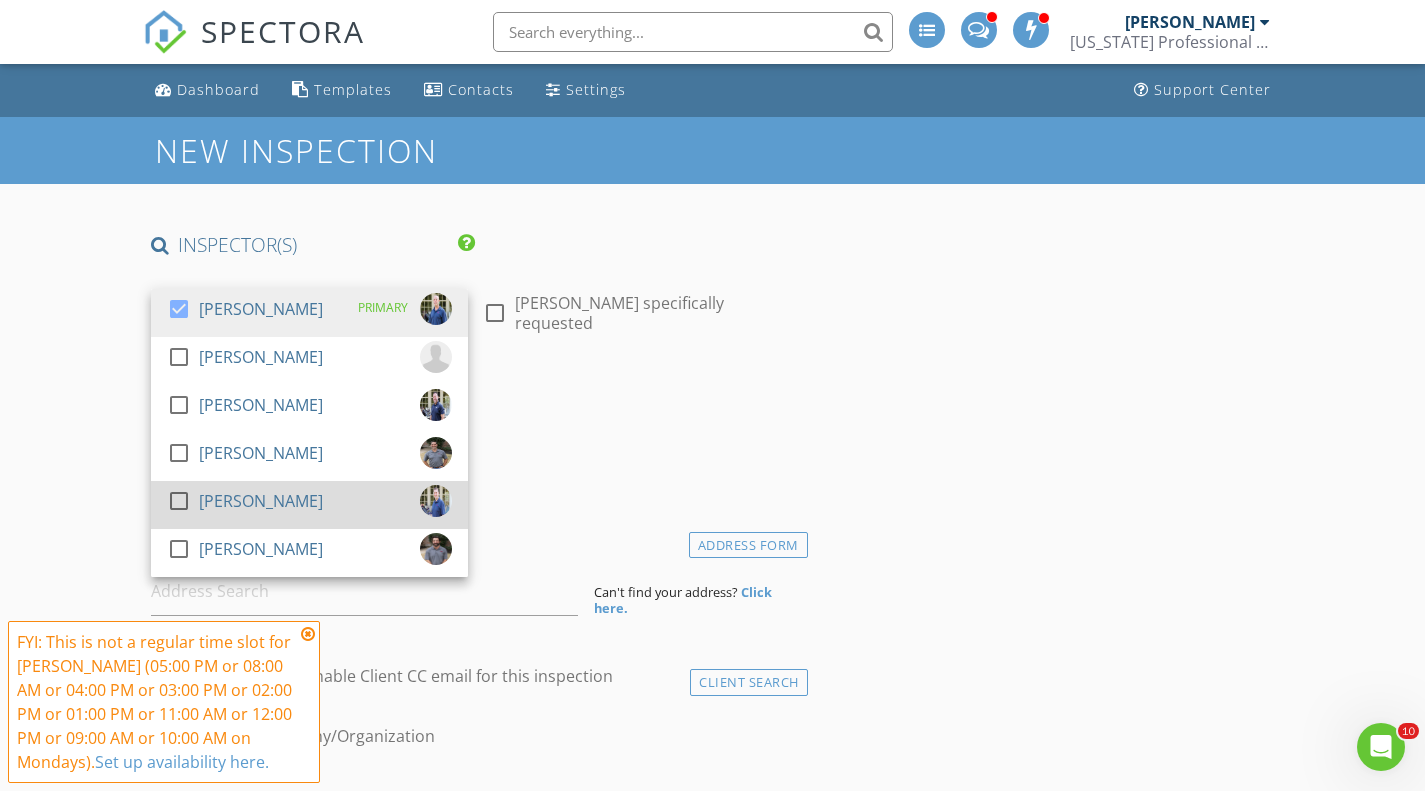 click at bounding box center [179, 501] 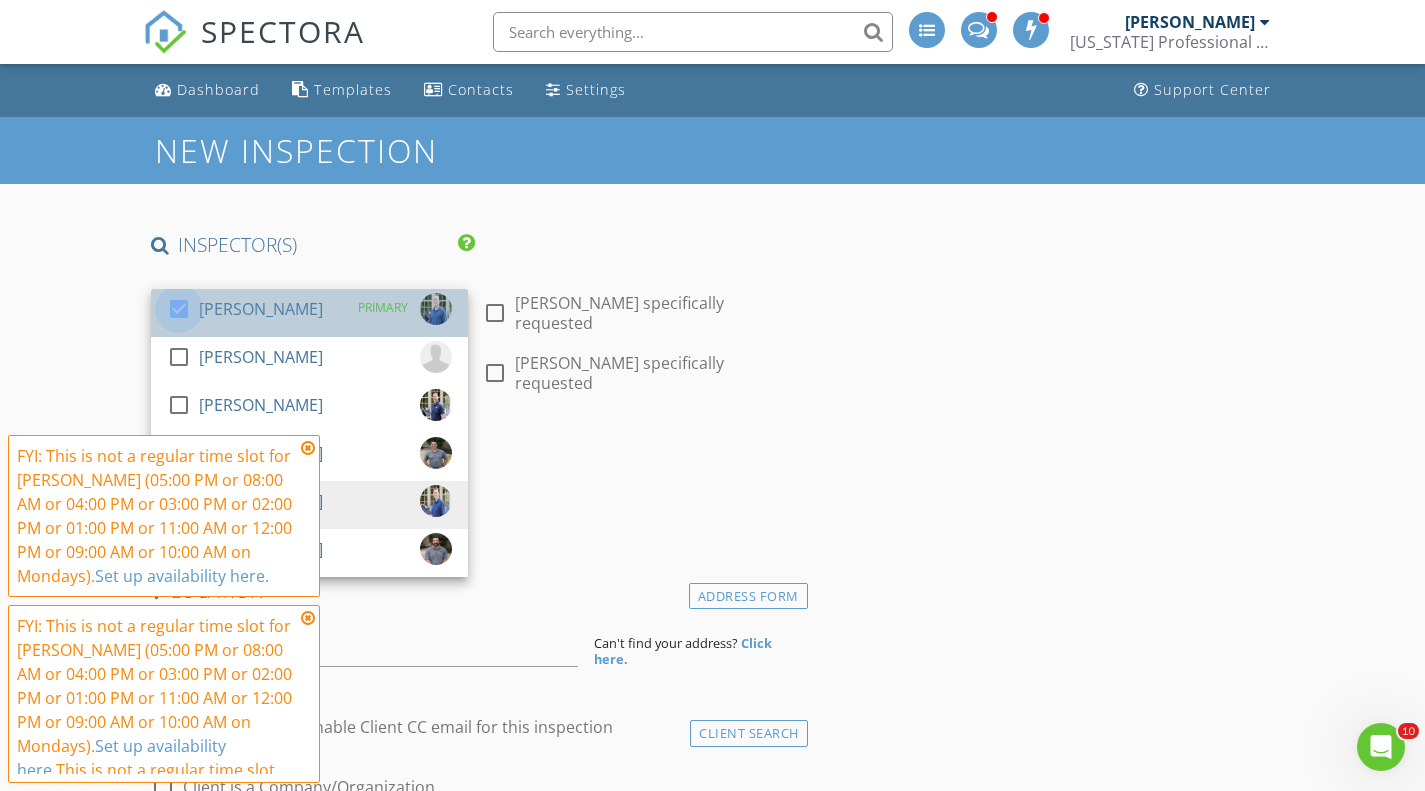 click at bounding box center (179, 309) 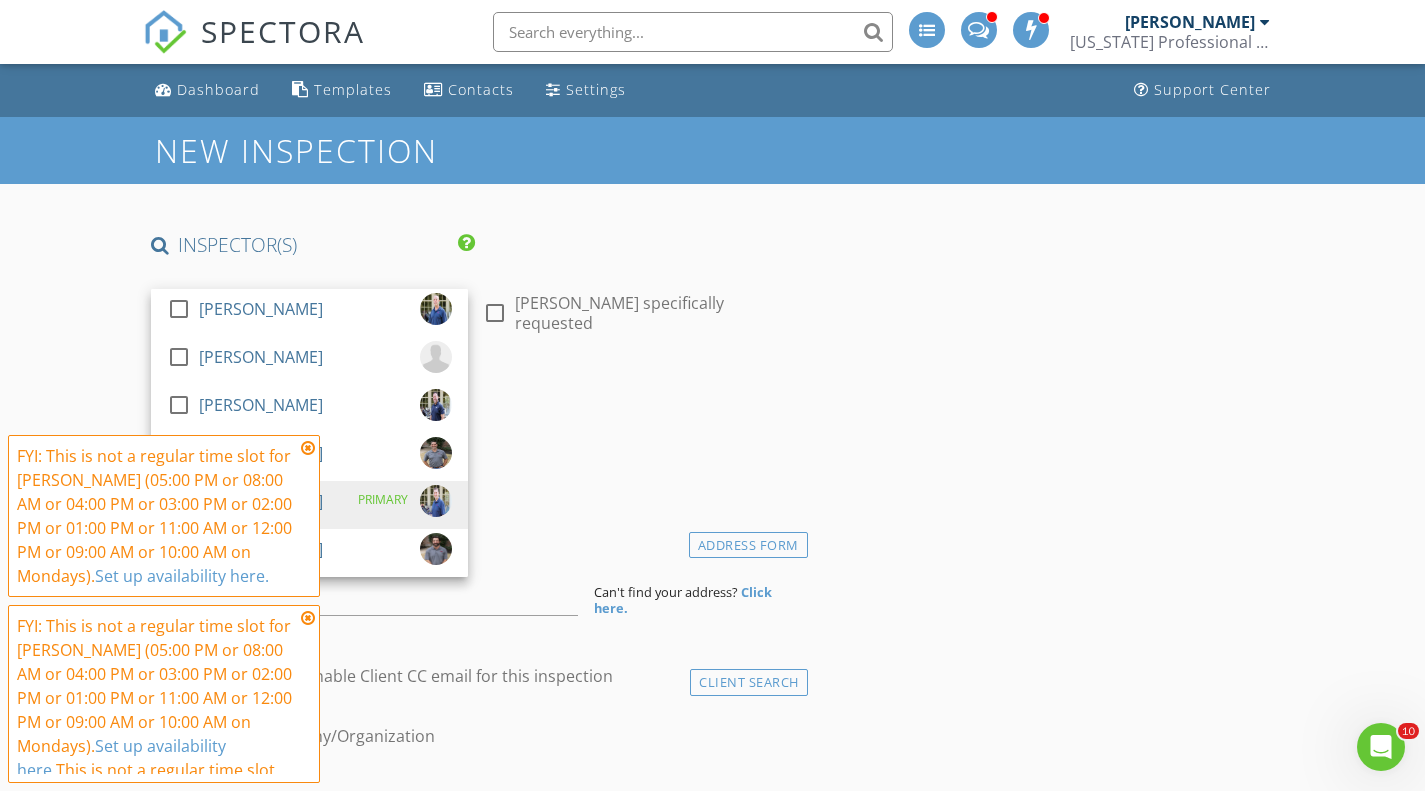 click on "New Inspection
INSPECTOR(S)
check_box_outline_blank   Steve Jolly     check_box_outline_blank   Matthew Ramis     check_box_outline_blank   Alex McCarty     check_box_outline_blank   David Aldape     check_box   Caleb Bartel   PRIMARY   check_box_outline_blank   Travis Lyon     Caleb Bartel arrow_drop_down   check_box_outline_blank Caleb Bartel specifically requested
Date/Time
07/14/2025 7:00 AM
Location
Address Form       Can't find your address?   Click here.
client
check_box Enable Client CC email for this inspection   Client Search     check_box_outline_blank Client is a Company/Organization     First Name   Last Name   Email   CC Email   Phone         Tags         Notes
ADD ADDITIONAL client
SERVICES
check_box_outline_blank   Residential Inspection" at bounding box center [712, 1874] 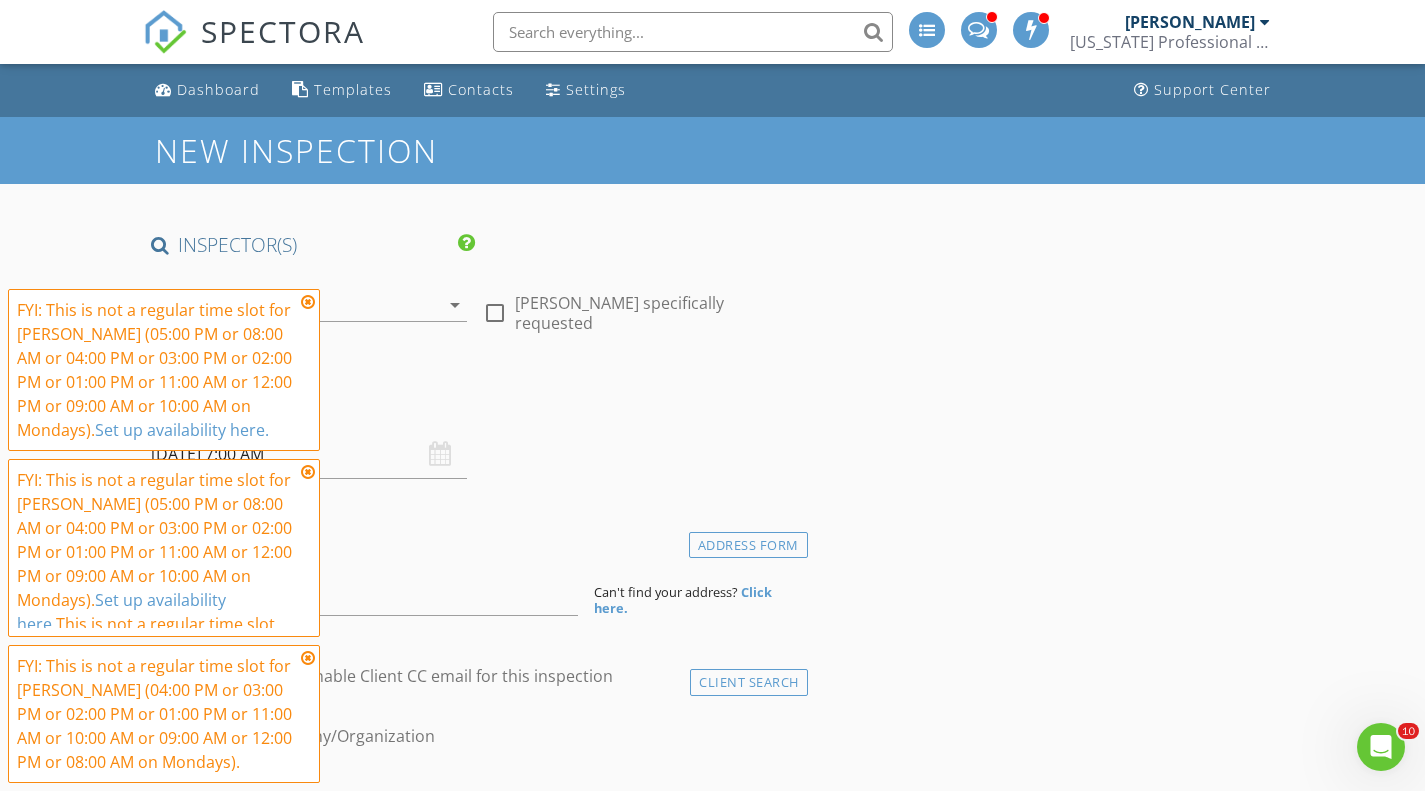click at bounding box center [308, 302] 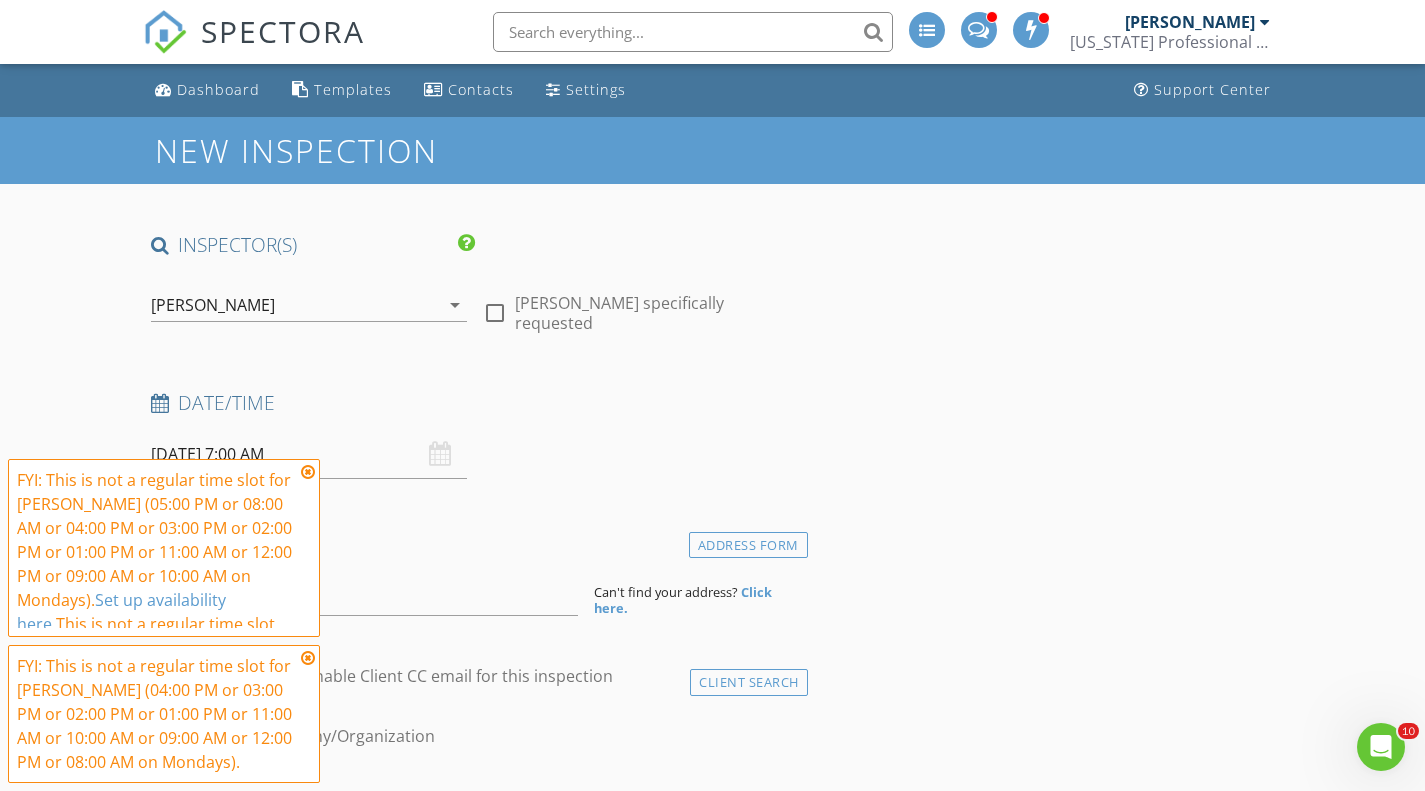 click at bounding box center (308, 472) 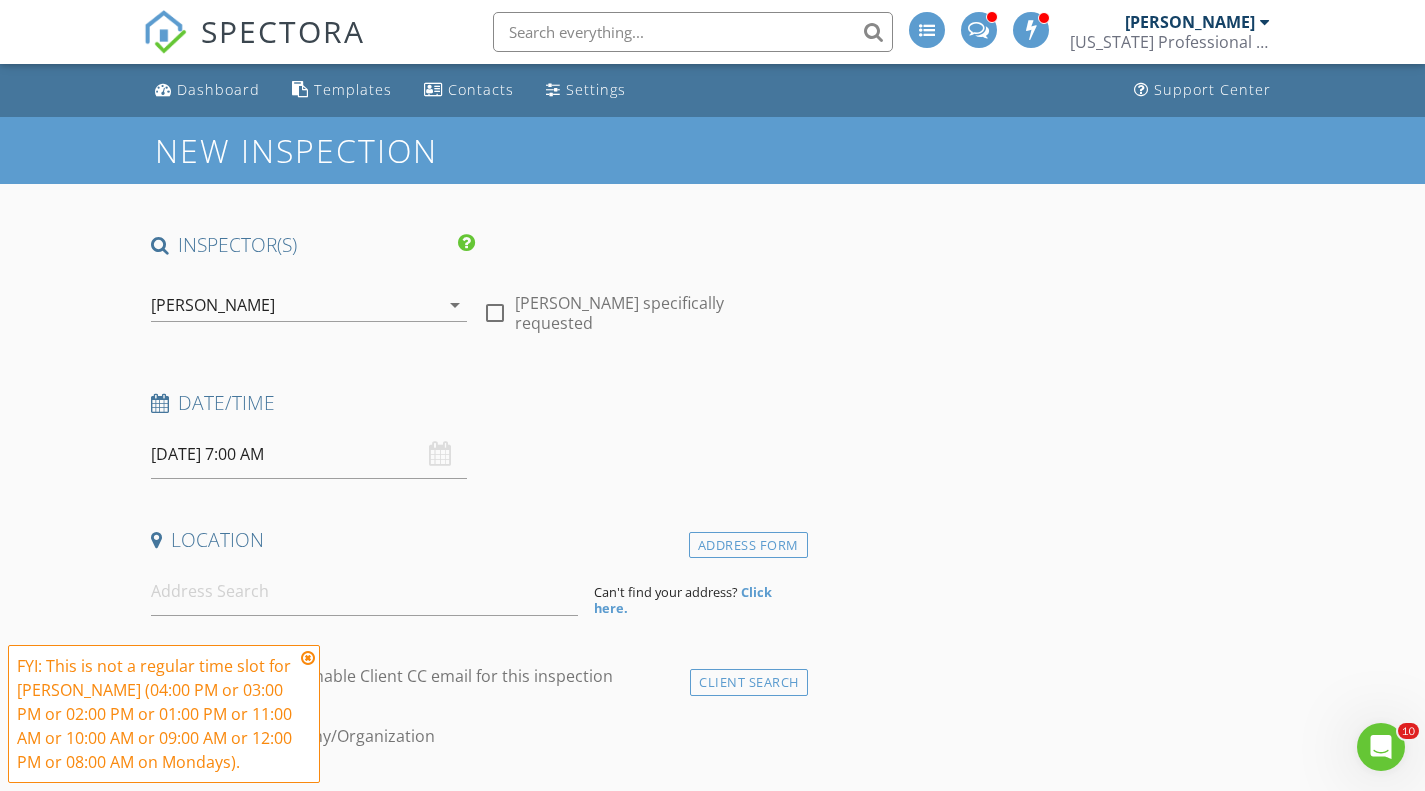 click at bounding box center (308, 658) 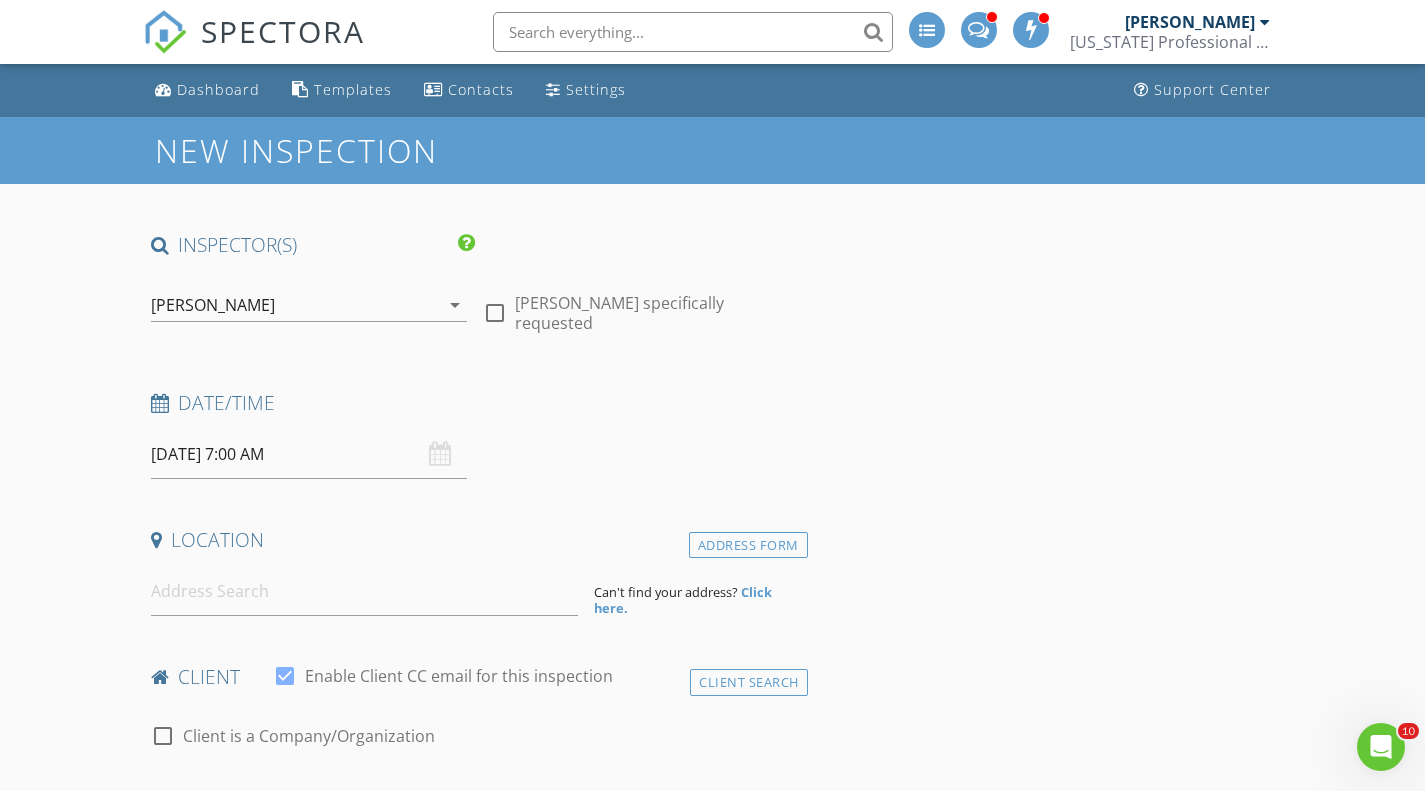 click on "07/14/2025 7:00 AM" at bounding box center [309, 454] 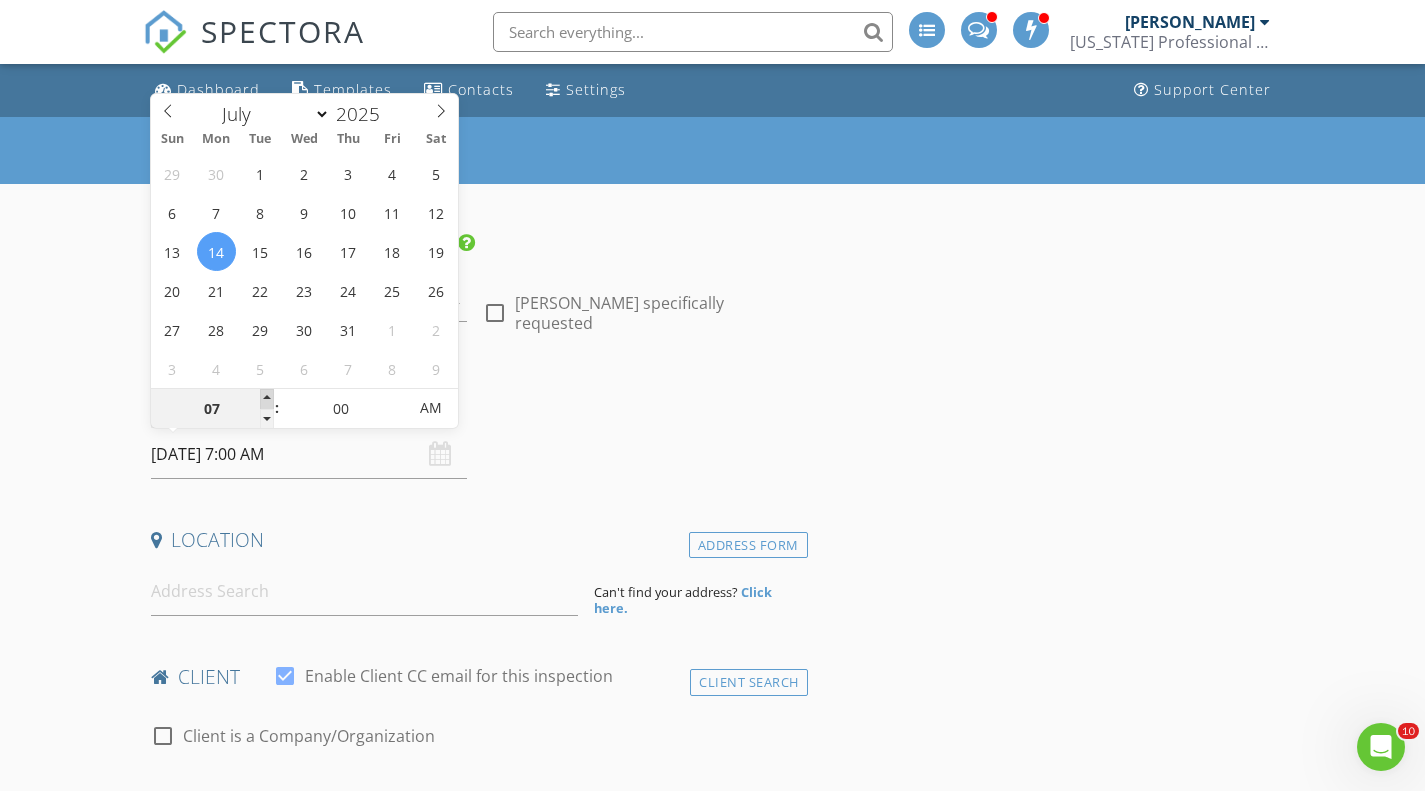 type on "08" 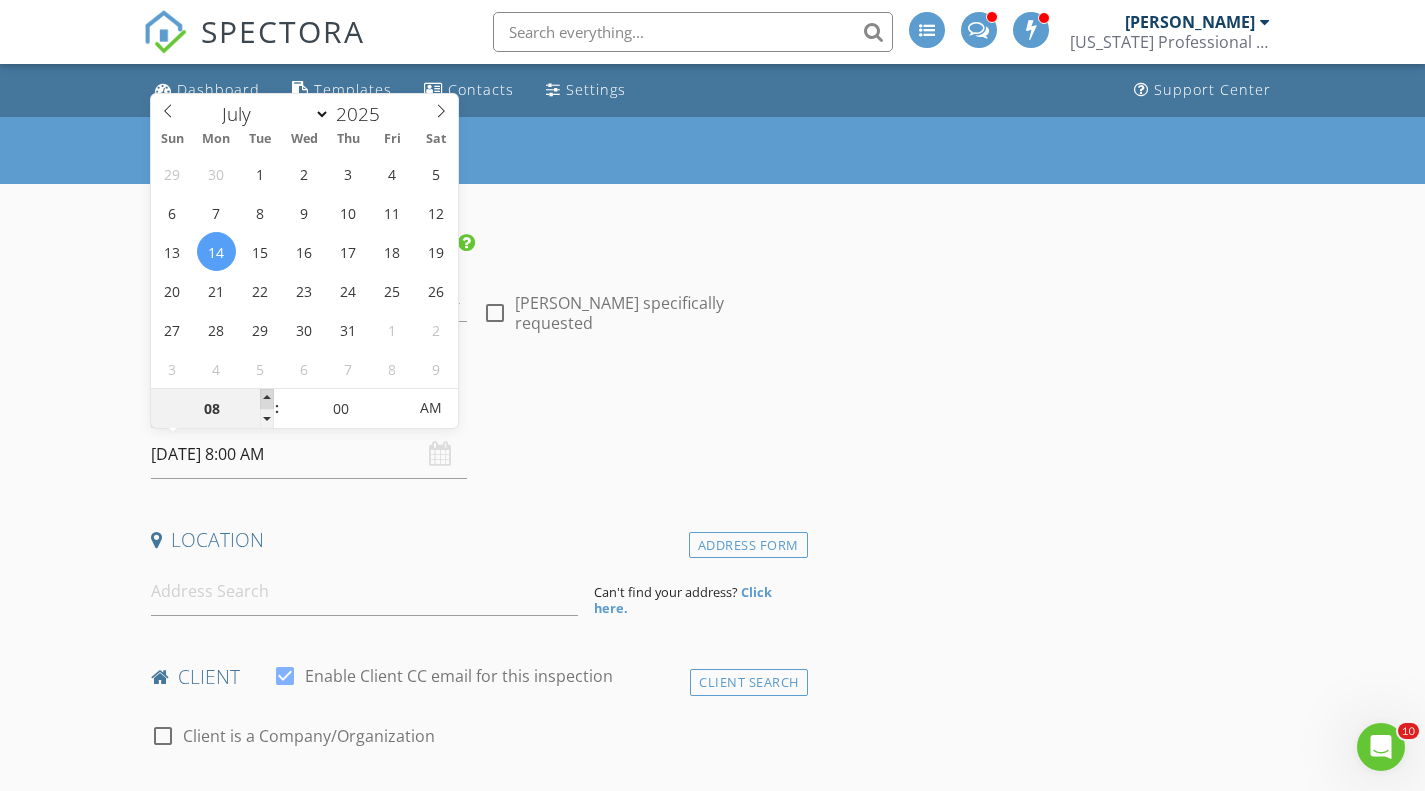 click at bounding box center (267, 399) 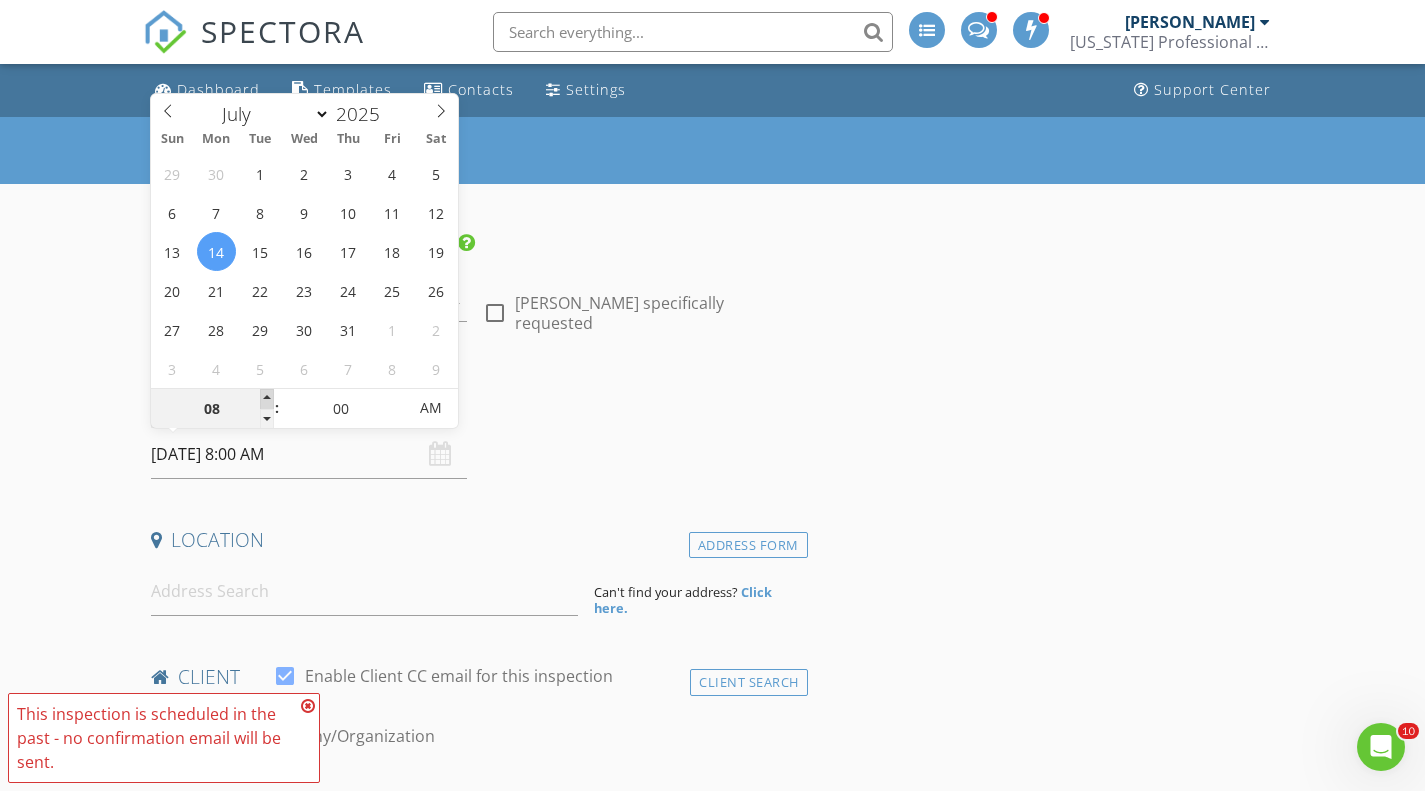 type on "09" 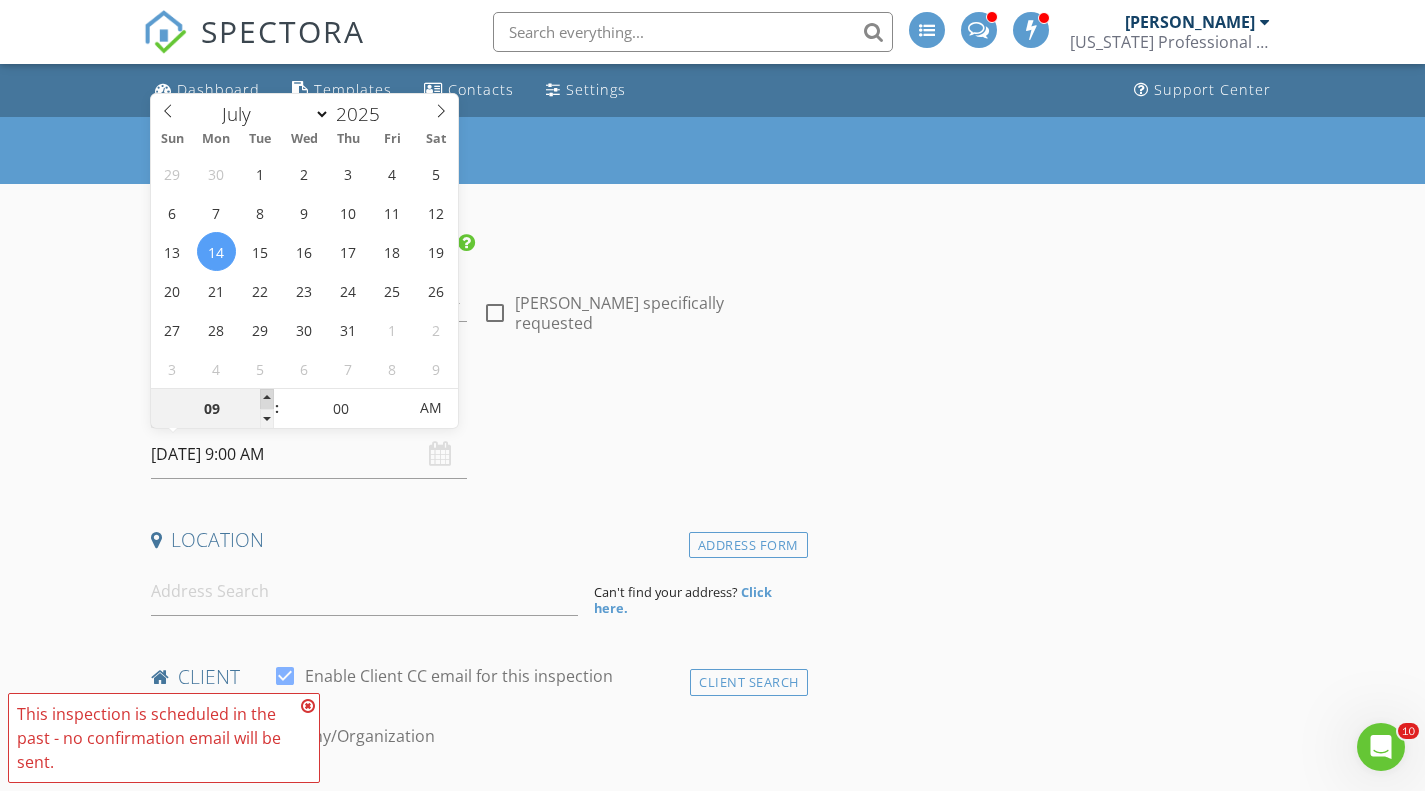 click at bounding box center [267, 399] 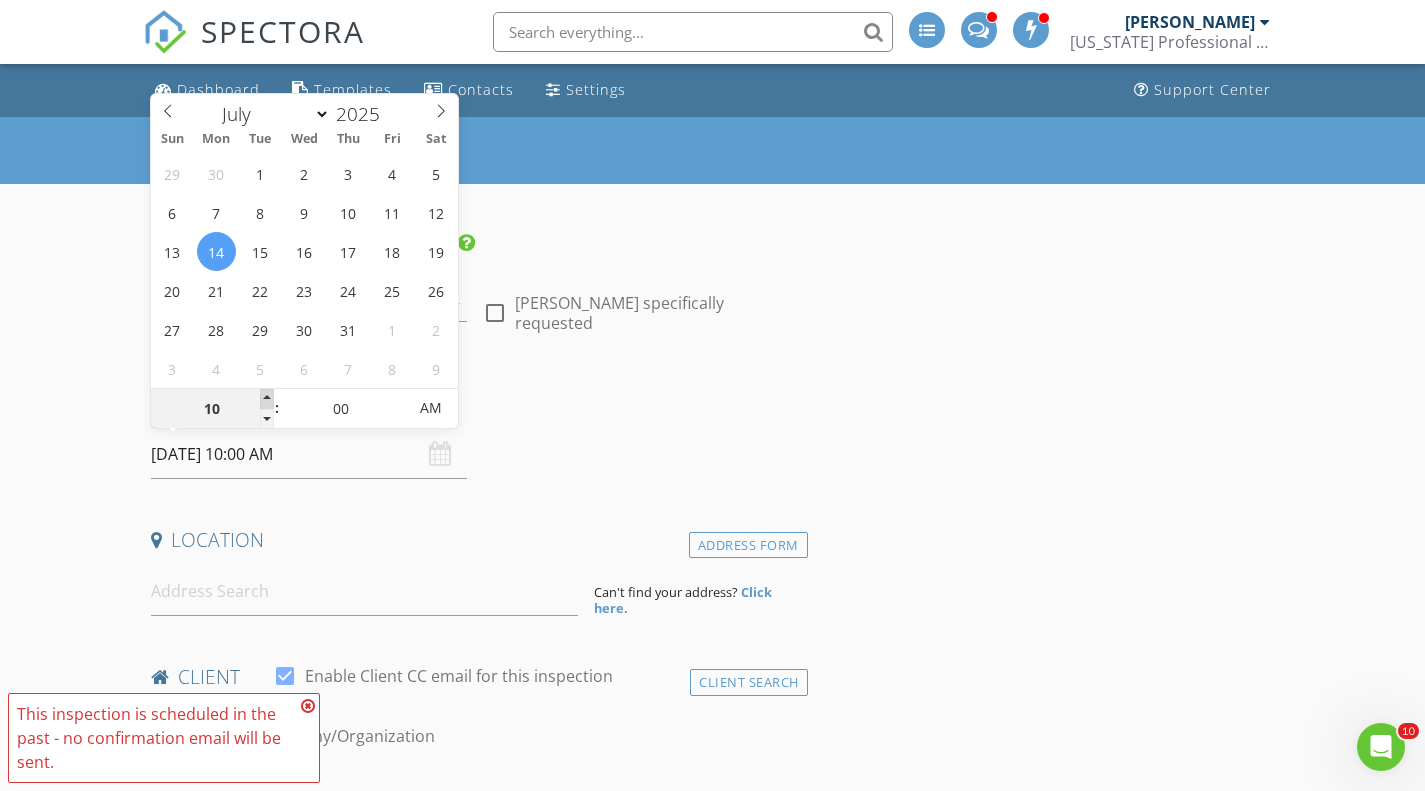 click at bounding box center (267, 399) 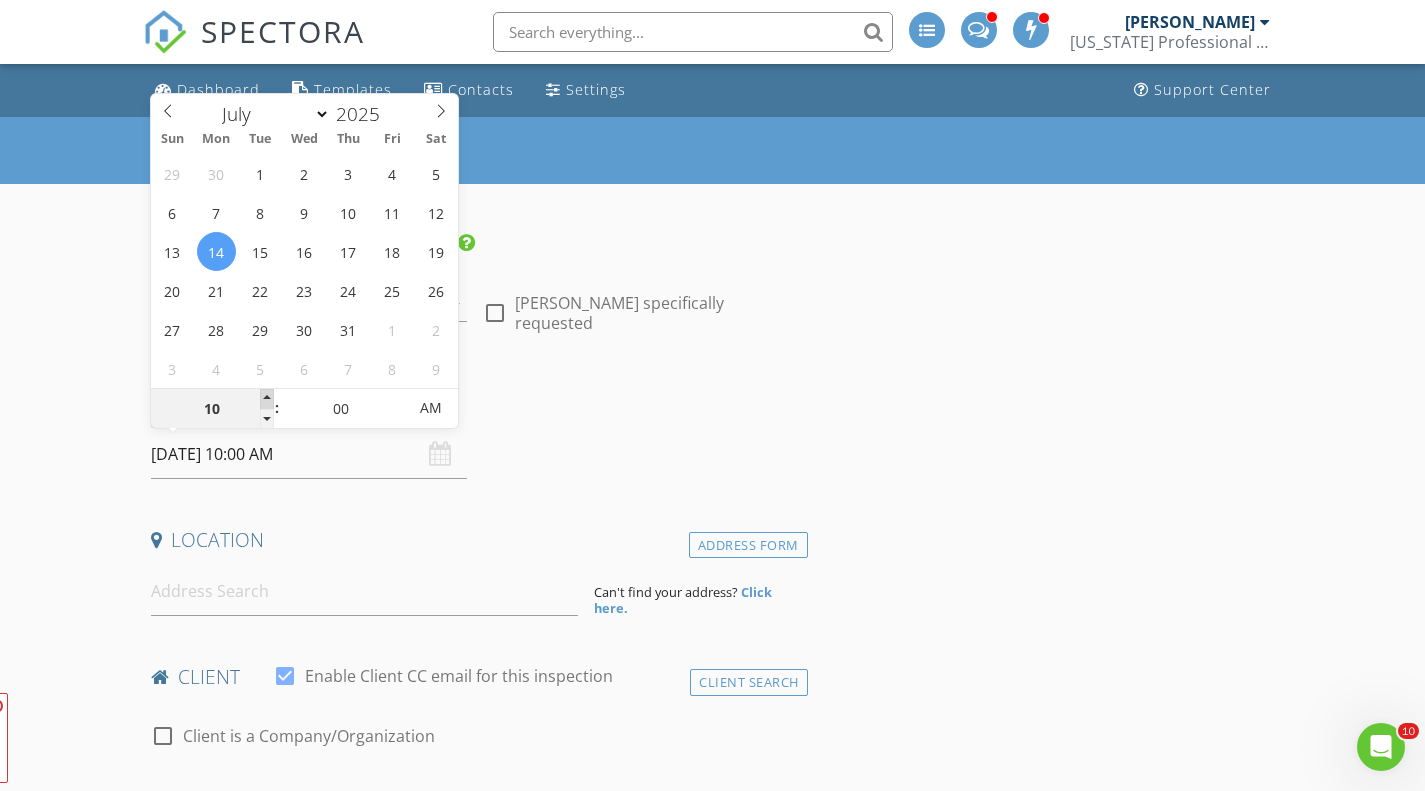 type on "11" 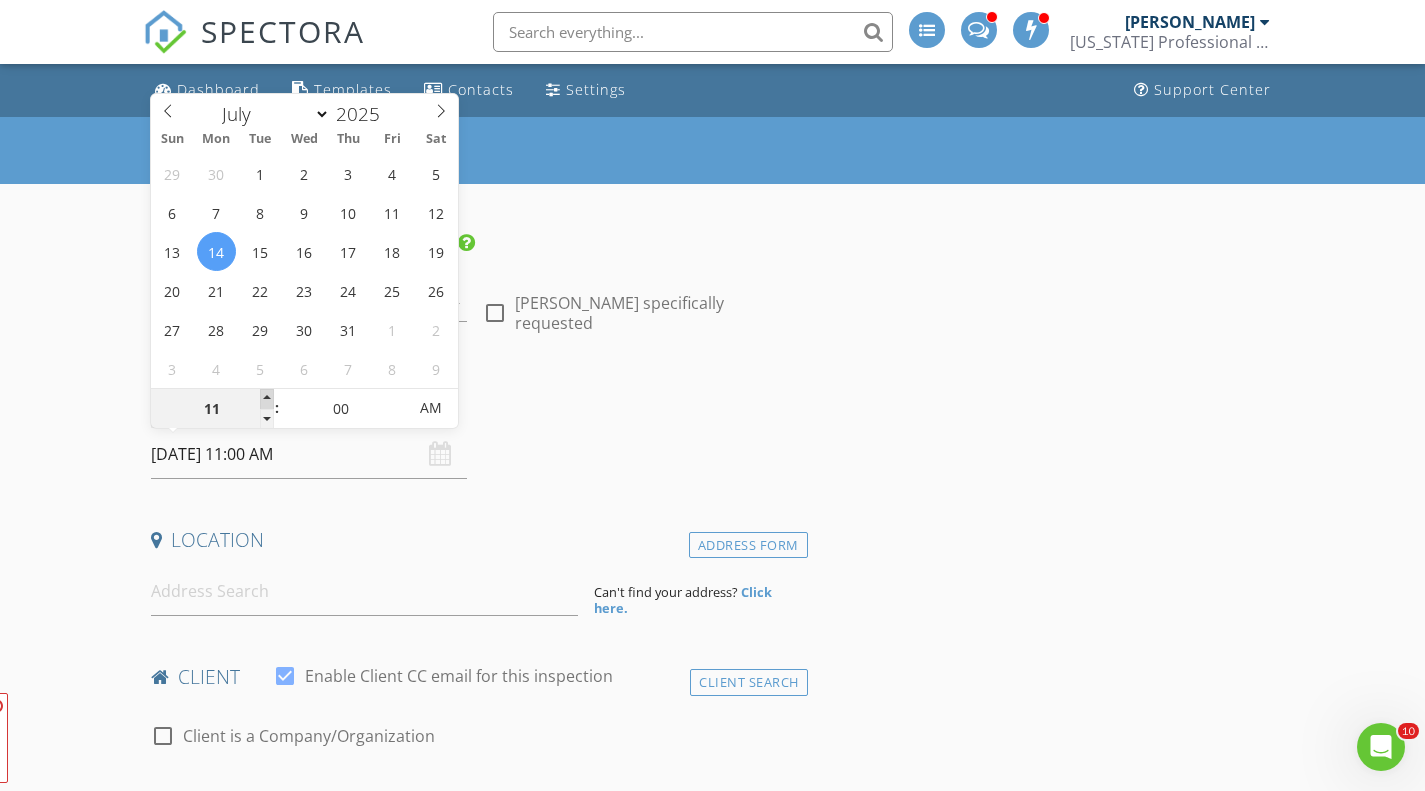 click at bounding box center [267, 399] 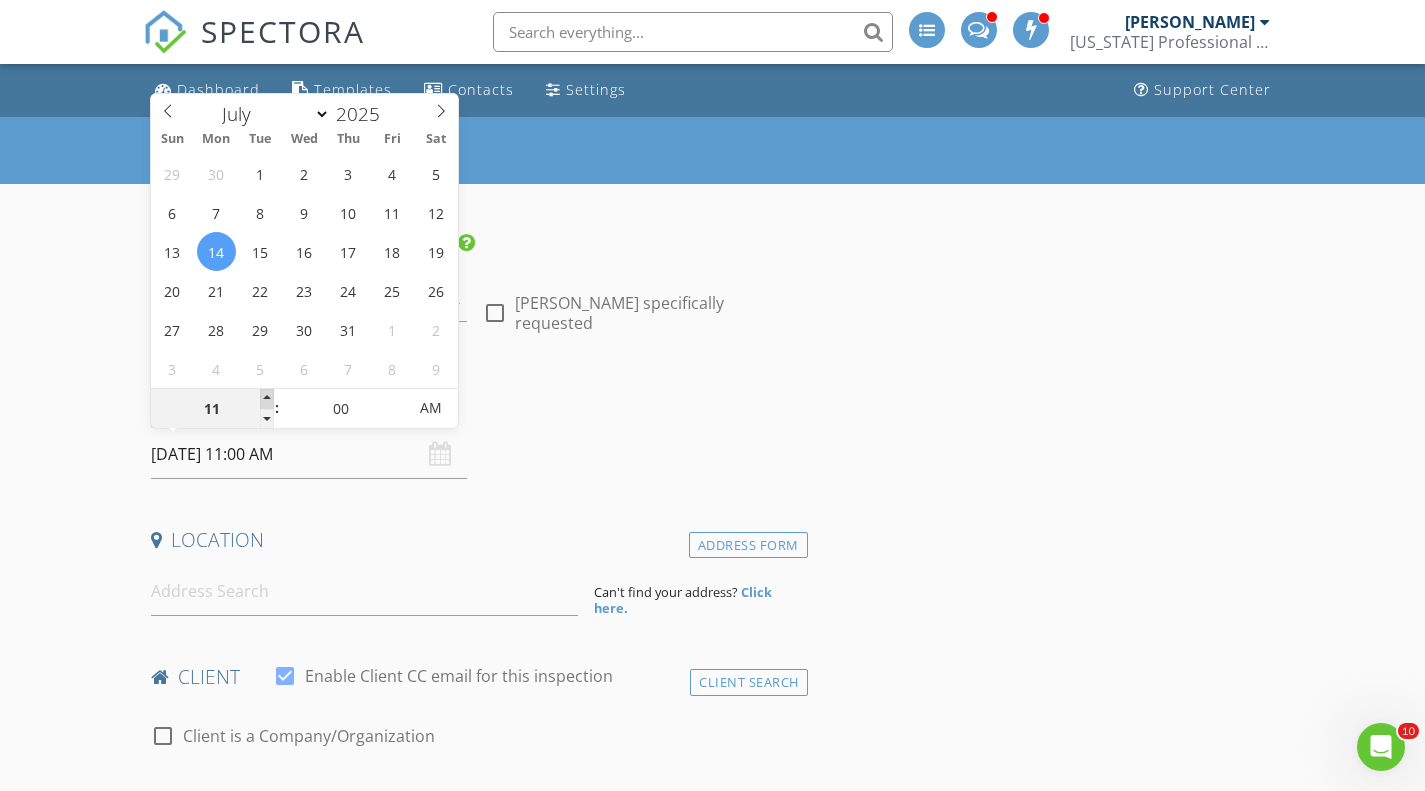 type on "12" 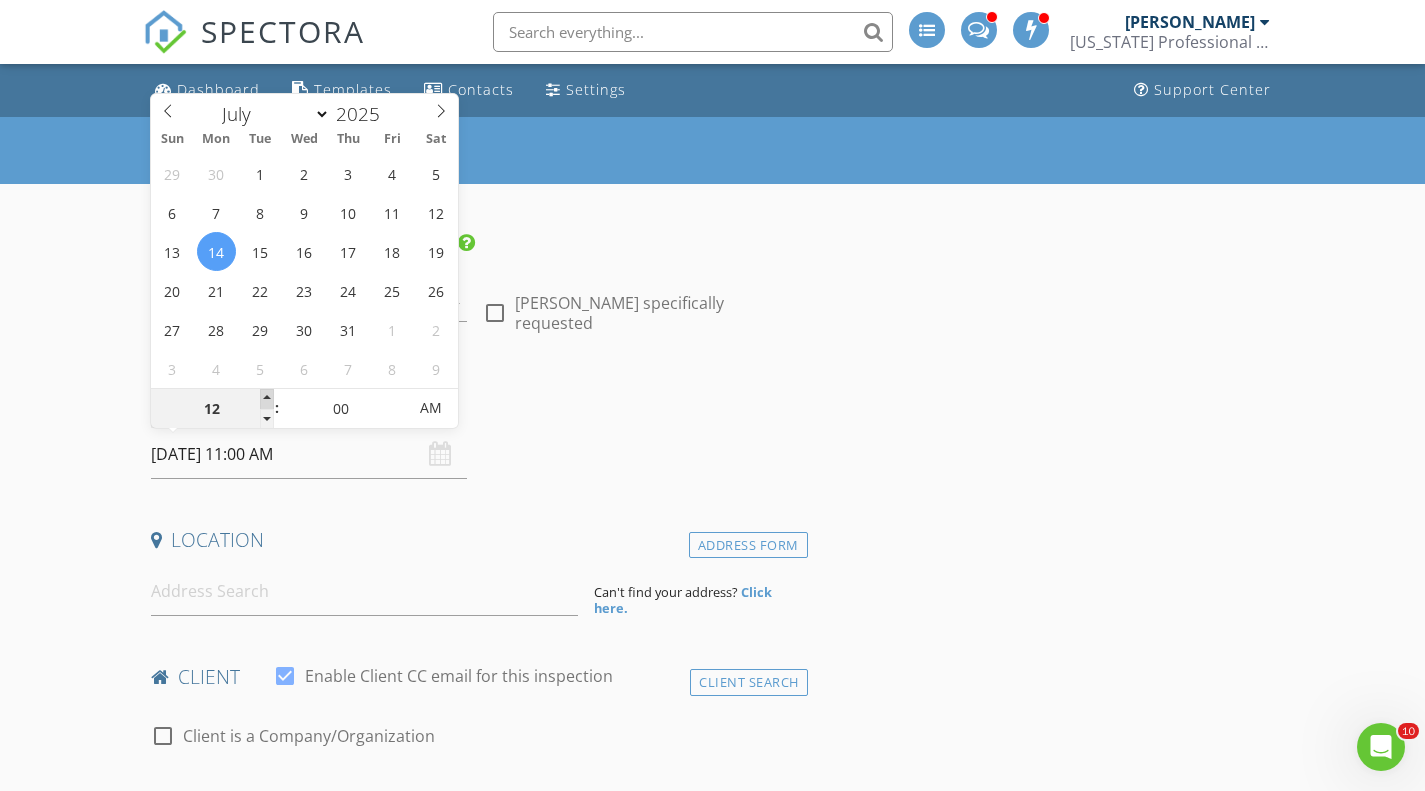 type on "07/14/2025 12:00 PM" 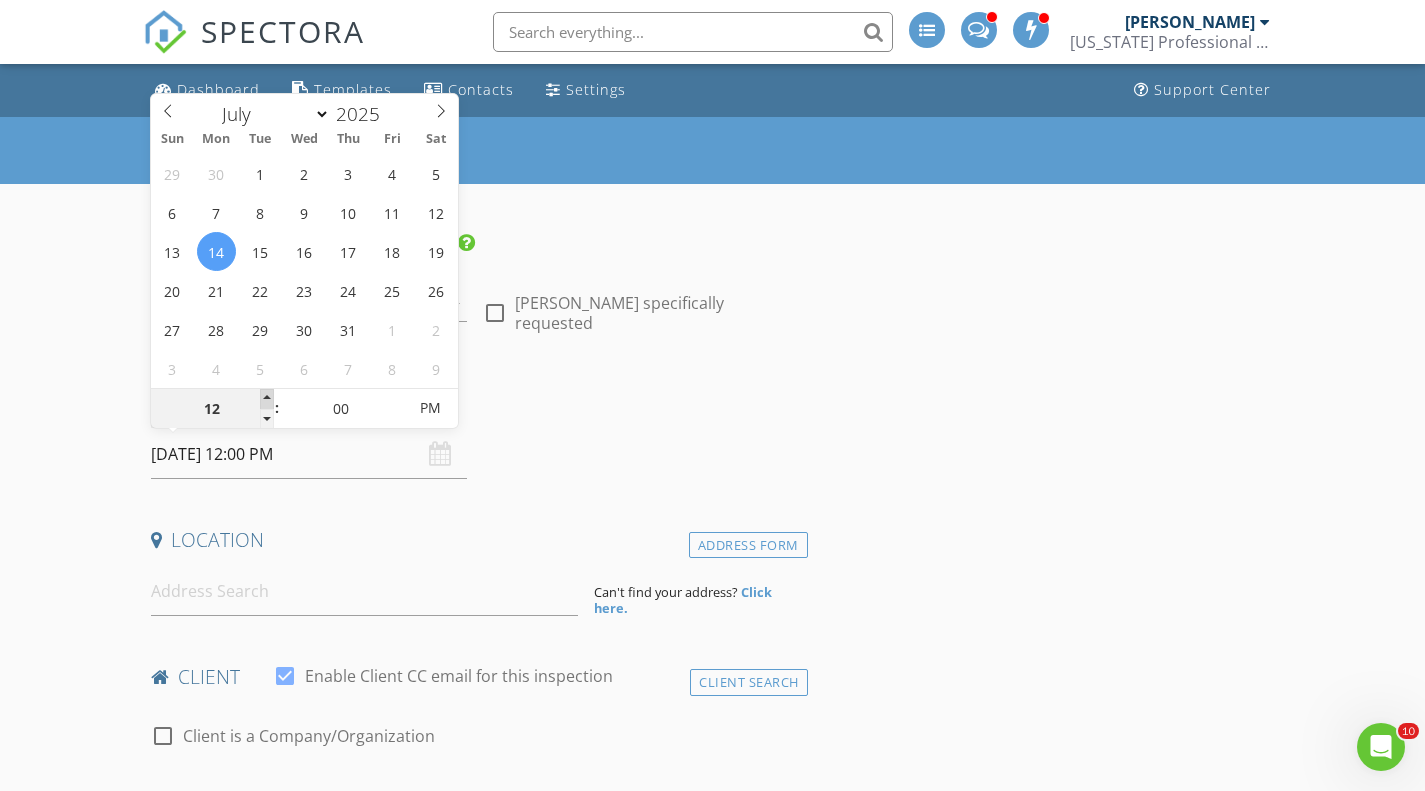 click at bounding box center (267, 399) 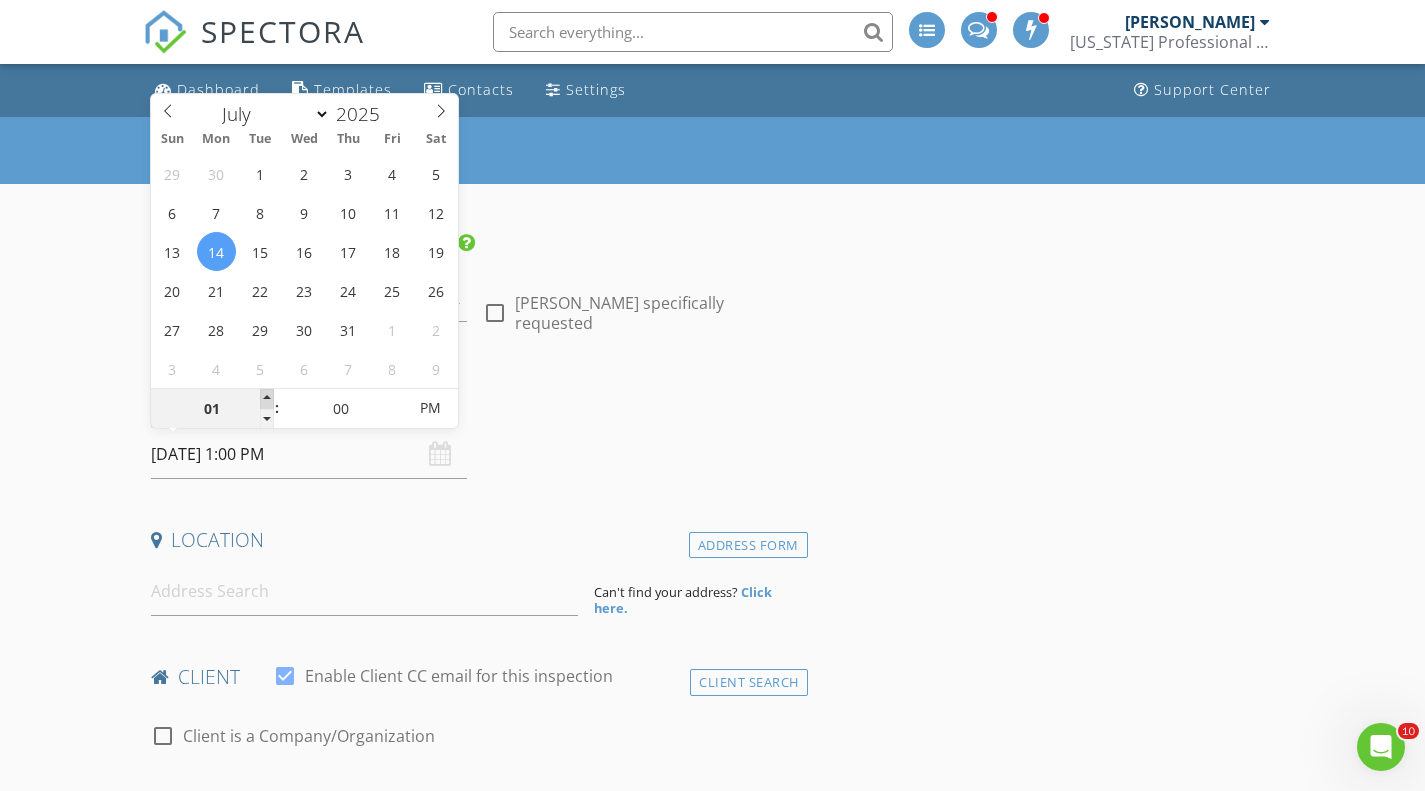 click at bounding box center [267, 399] 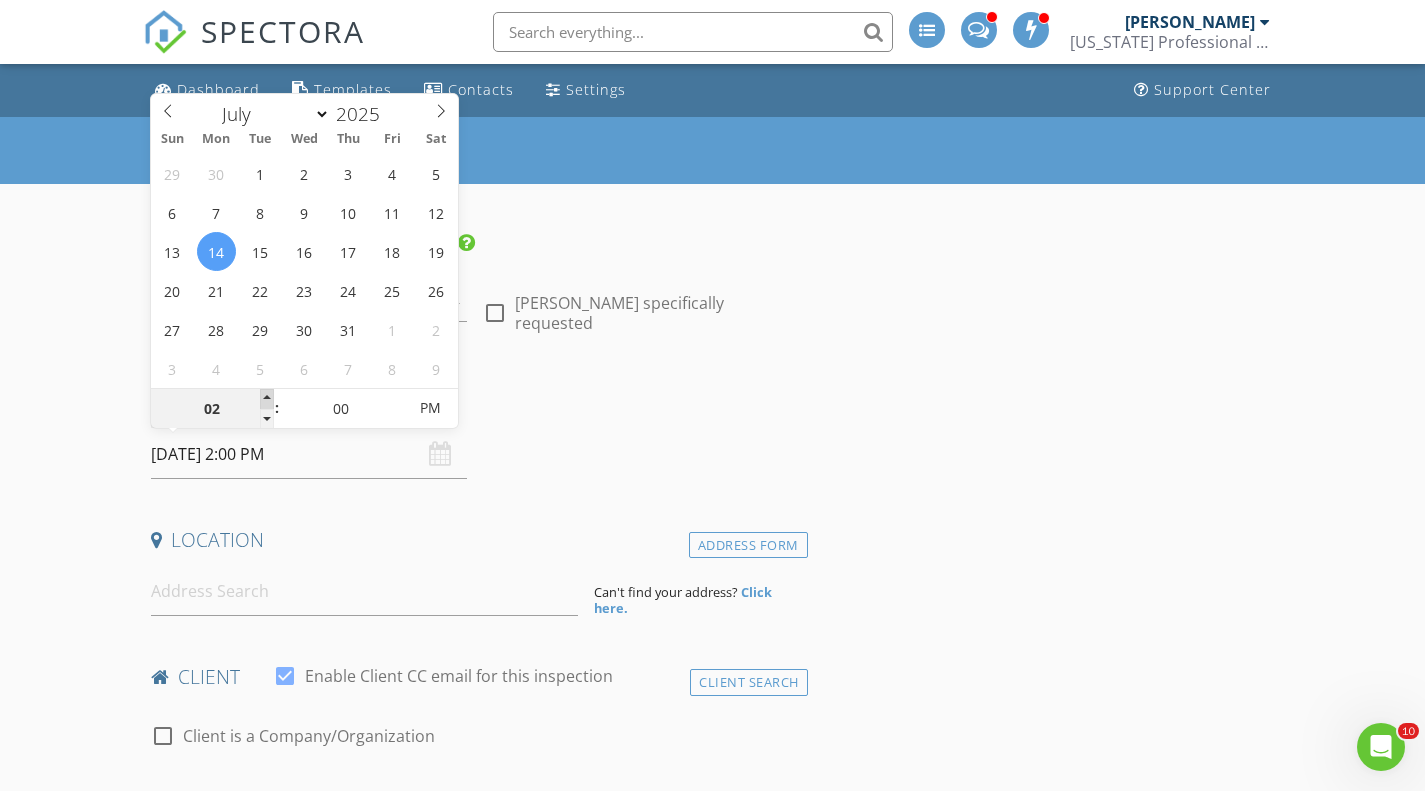 click at bounding box center [267, 399] 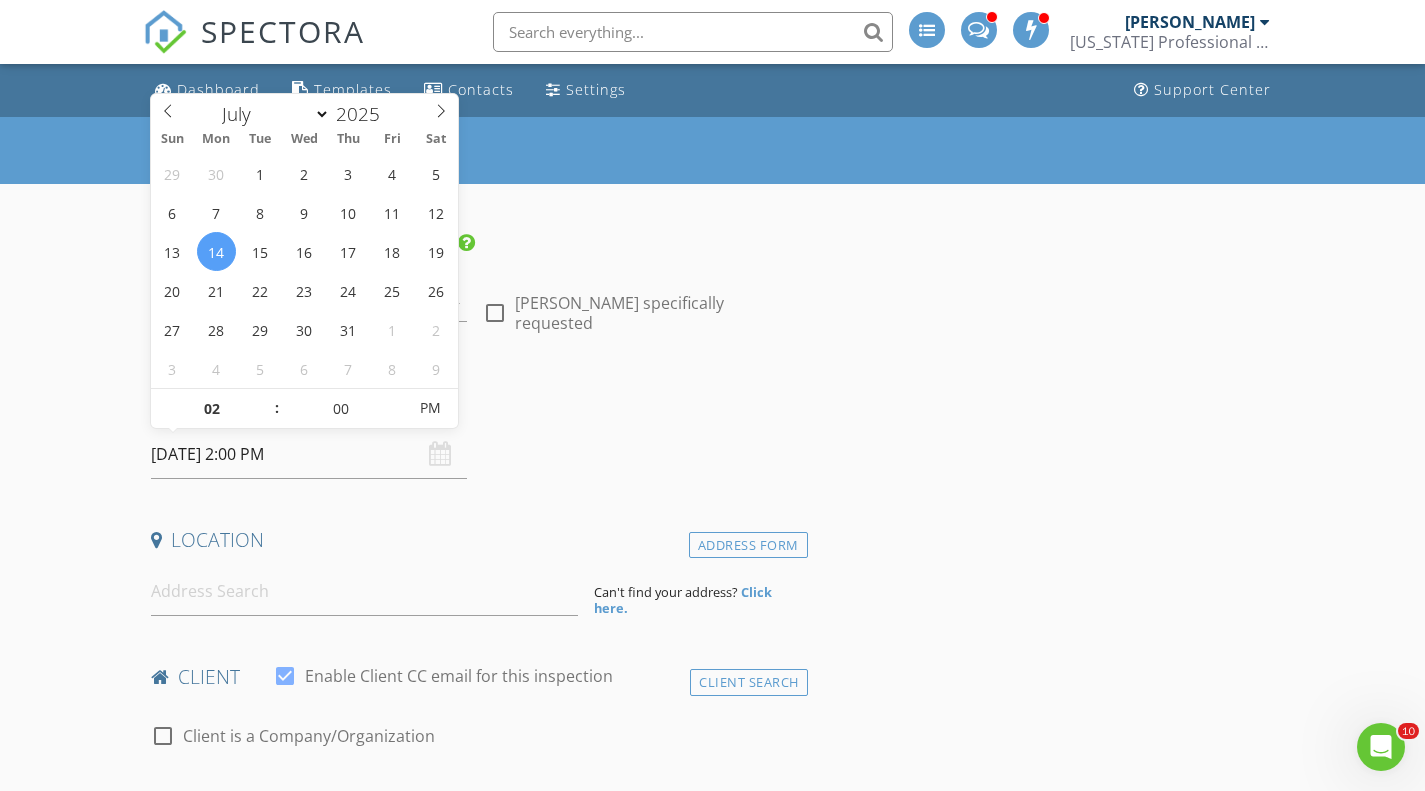 click on "INSPECTOR(S)
check_box_outline_blank   Steve Jolly     check_box_outline_blank   Matthew Ramis     check_box_outline_blank   Alex McCarty     check_box_outline_blank   David Aldape     check_box   Caleb Bartel   PRIMARY   check_box_outline_blank   Travis Lyon     Caleb Bartel arrow_drop_down   check_box_outline_blank Caleb Bartel specifically requested
Date/Time
07/14/2025 2:00 PM
Location
Address Form       Can't find your address?   Click here.
client
check_box Enable Client CC email for this inspection   Client Search     check_box_outline_blank Client is a Company/Organization     First Name   Last Name   Email   CC Email   Phone         Tags         Notes
ADD ADDITIONAL client
SERVICES
check_box_outline_blank   Residential Inspection   check_box_outline_blank" at bounding box center (475, 1849) 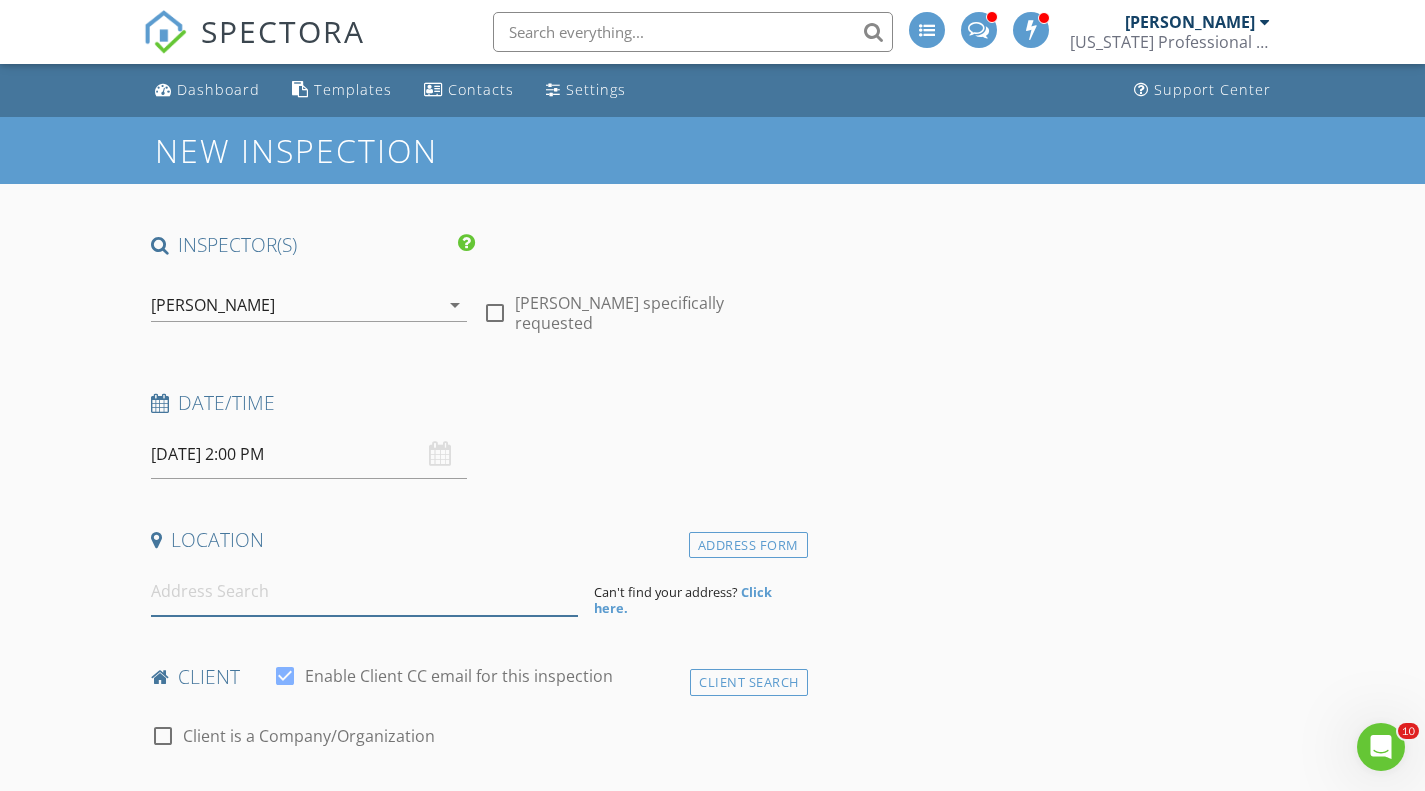 click at bounding box center (364, 591) 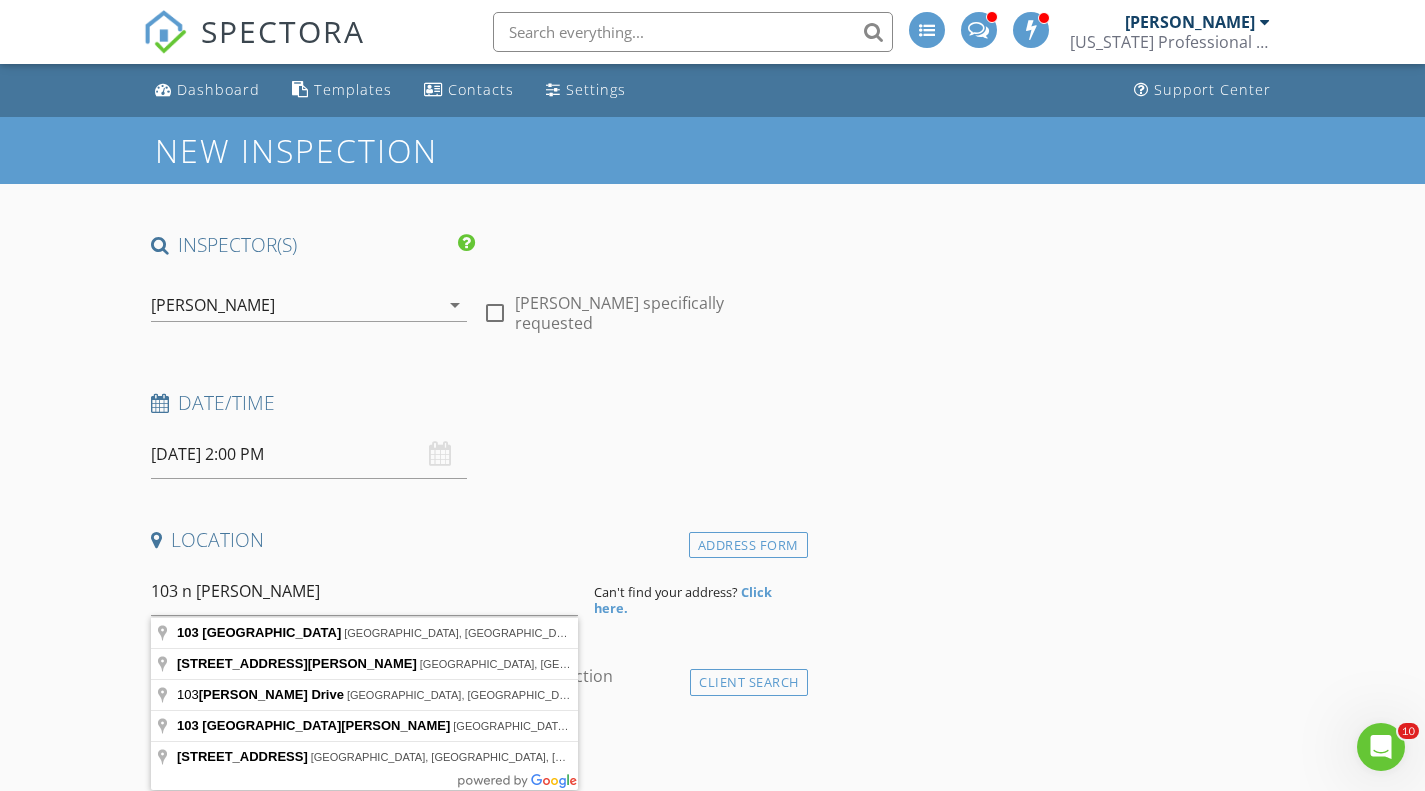 type on "103 Holleman Drive East, College Station, TX, USA" 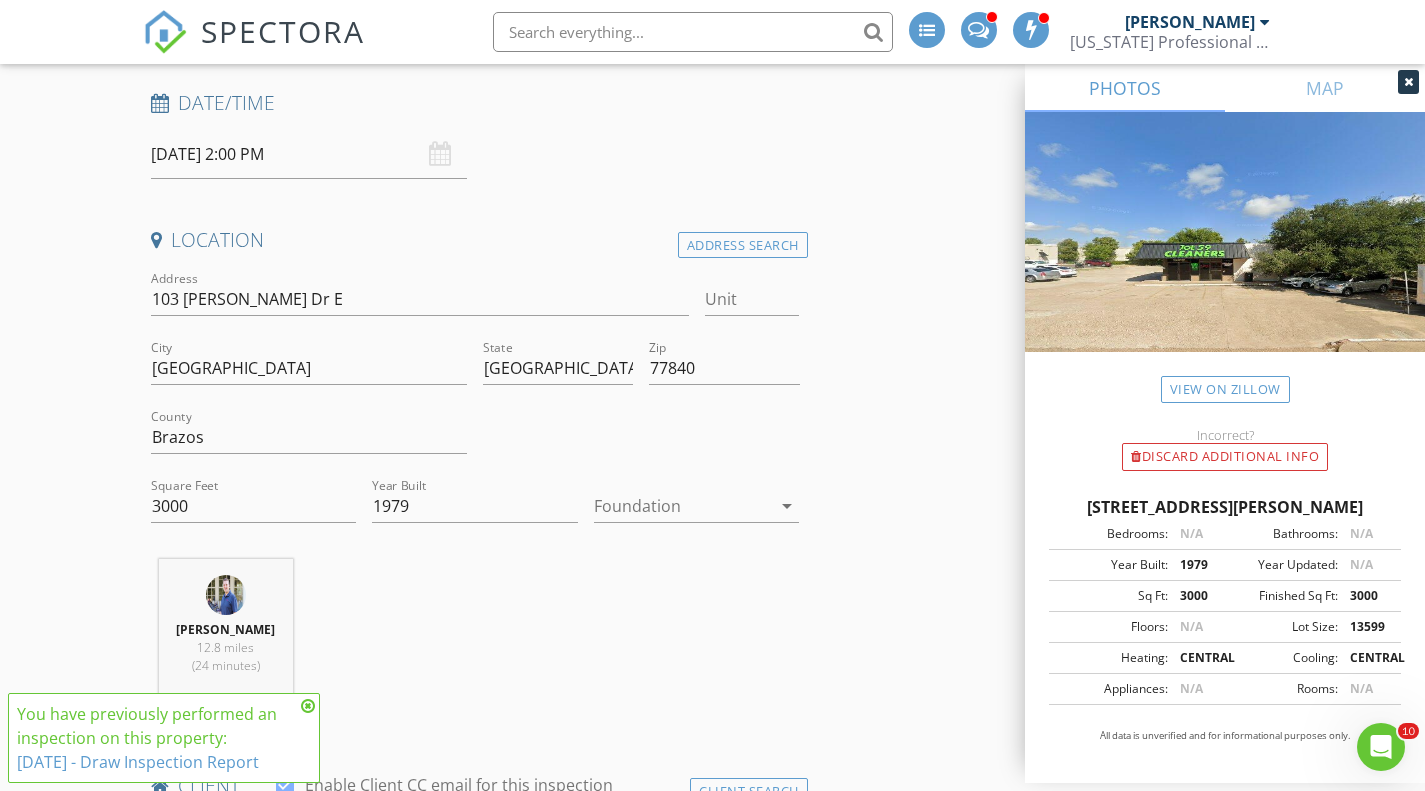 scroll, scrollTop: 500, scrollLeft: 0, axis: vertical 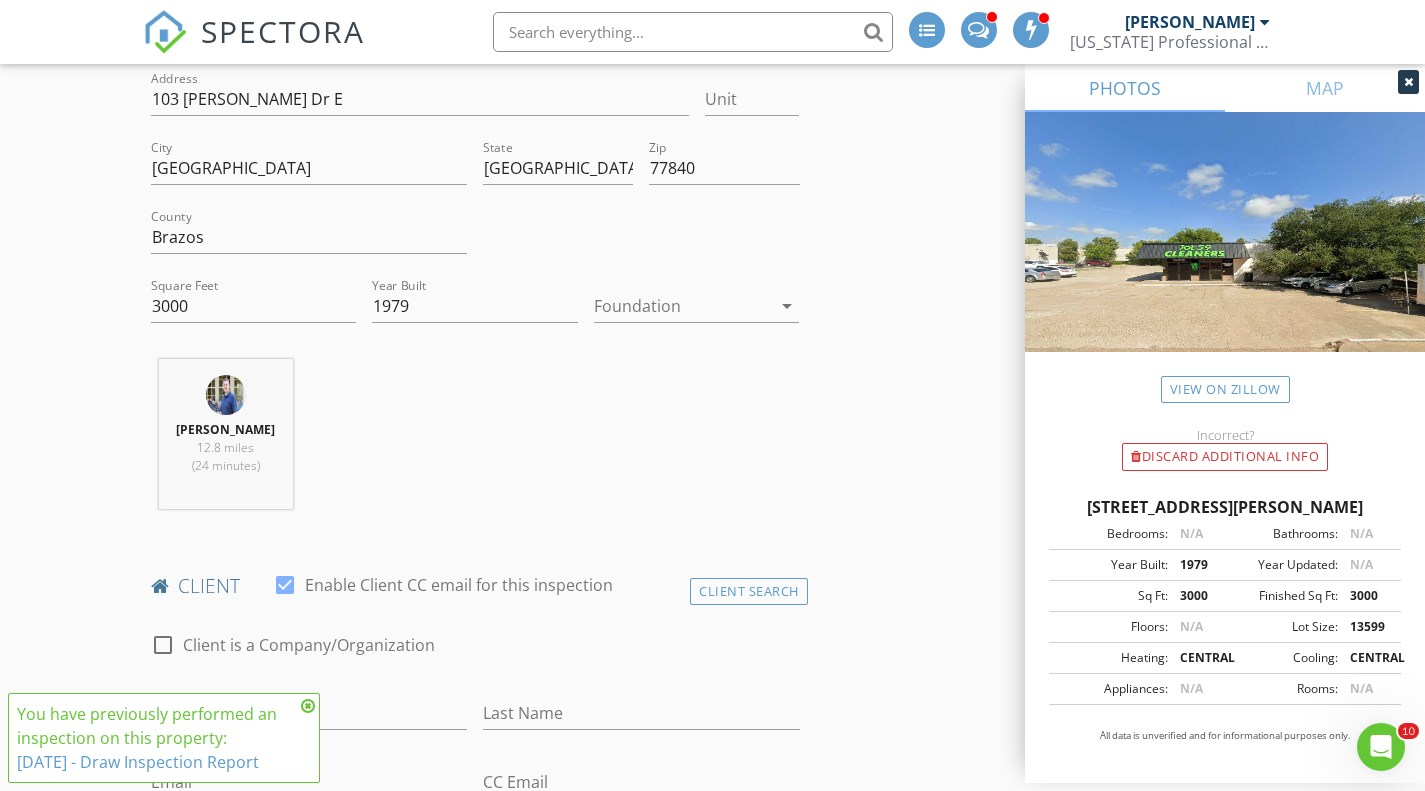 click at bounding box center [308, 706] 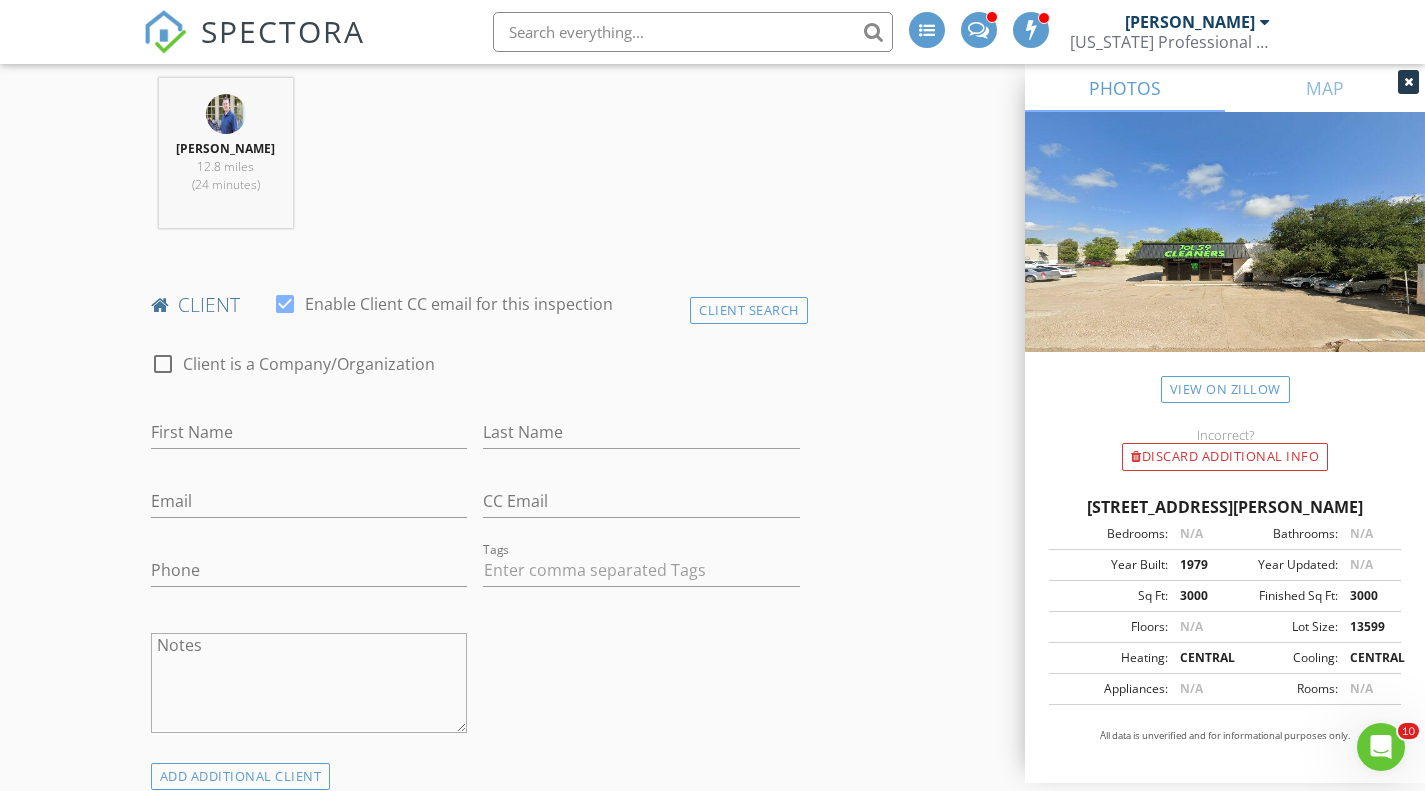 scroll, scrollTop: 800, scrollLeft: 0, axis: vertical 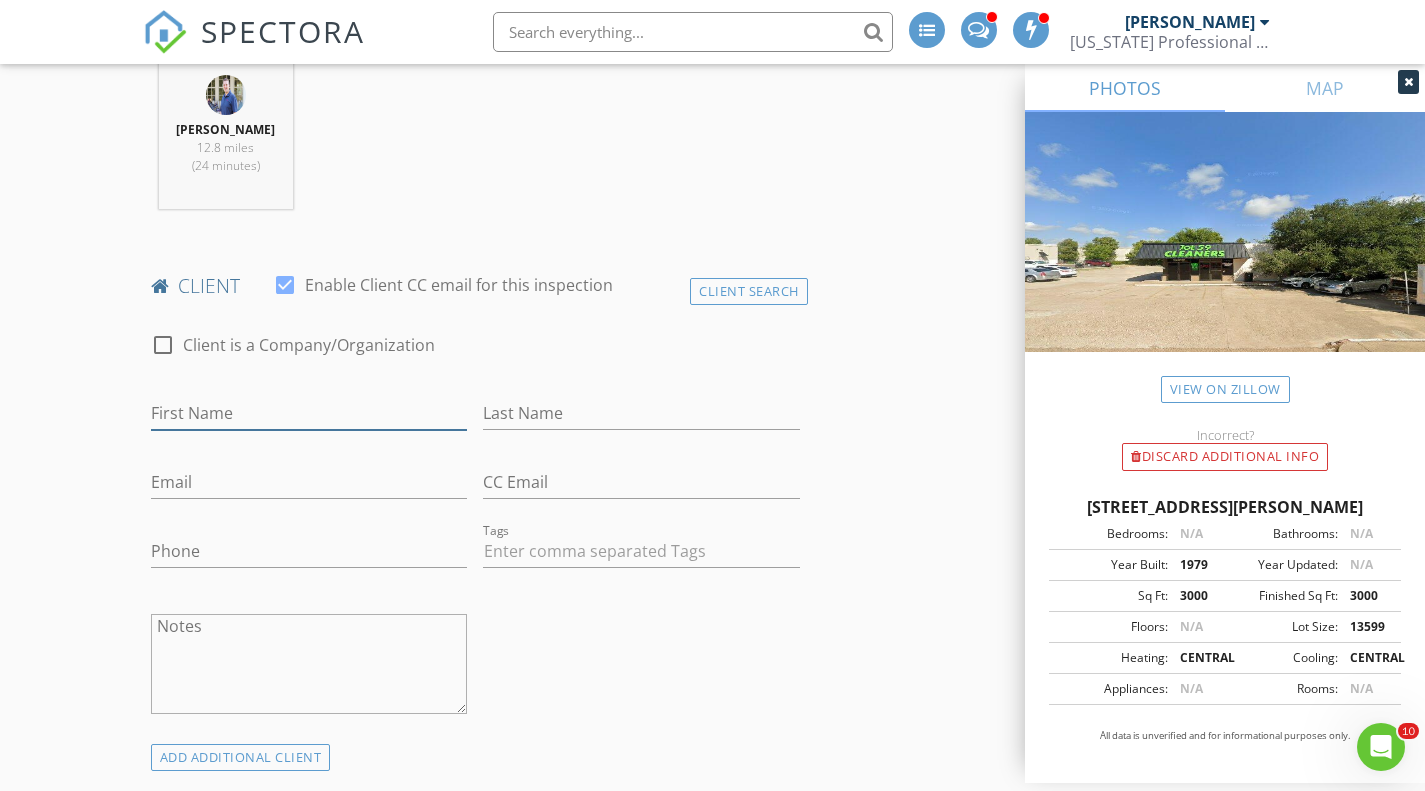 click on "First Name" at bounding box center (309, 413) 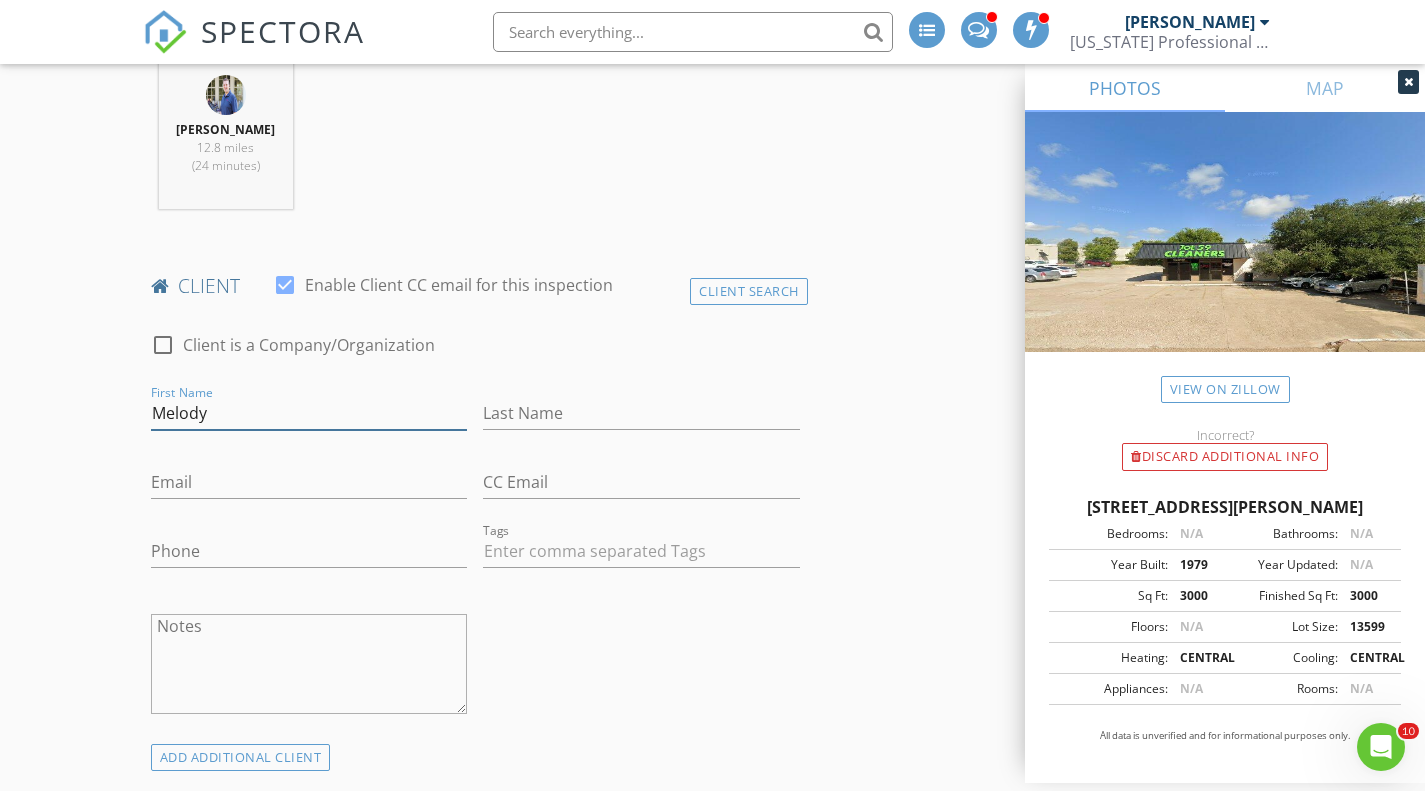 type on "Melody" 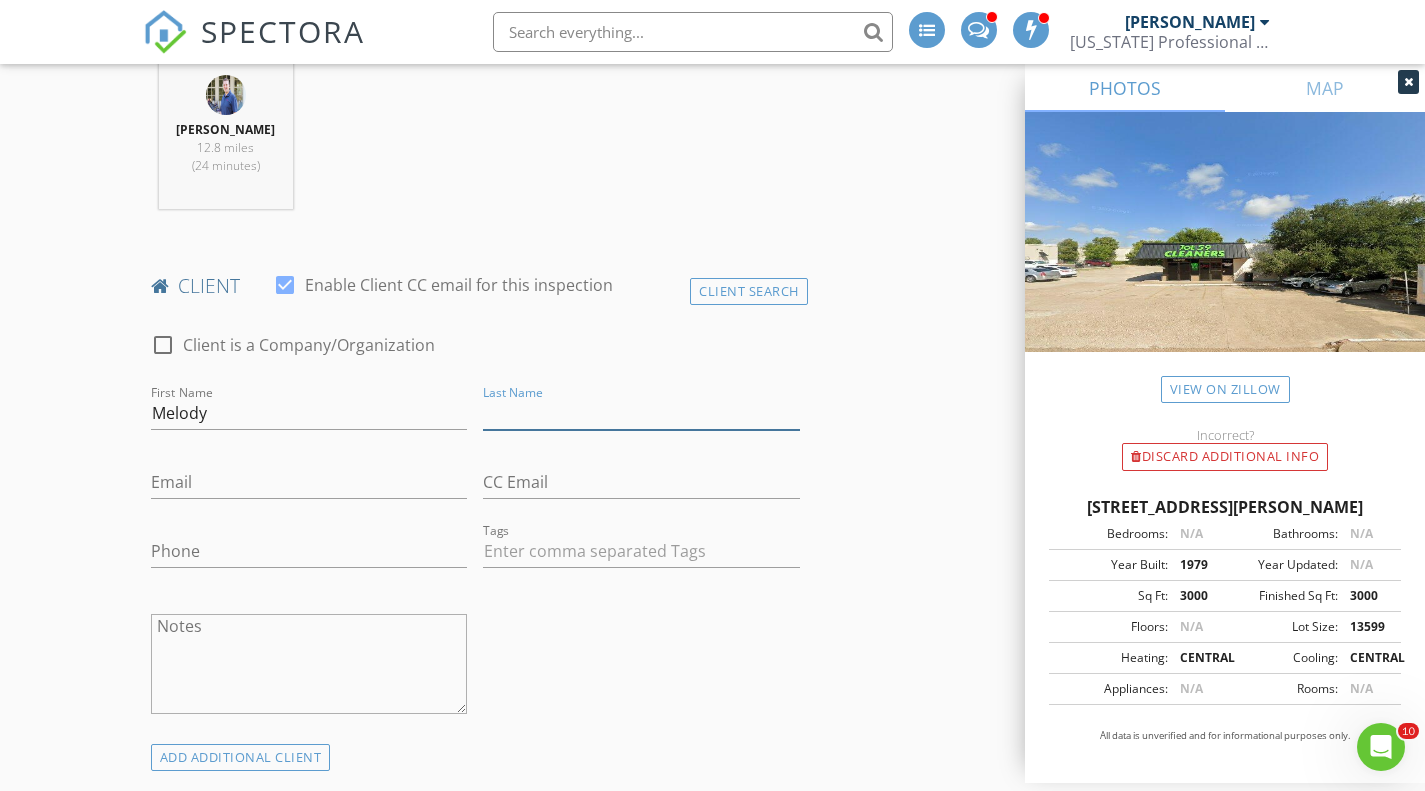 click on "Last Name" at bounding box center [641, 413] 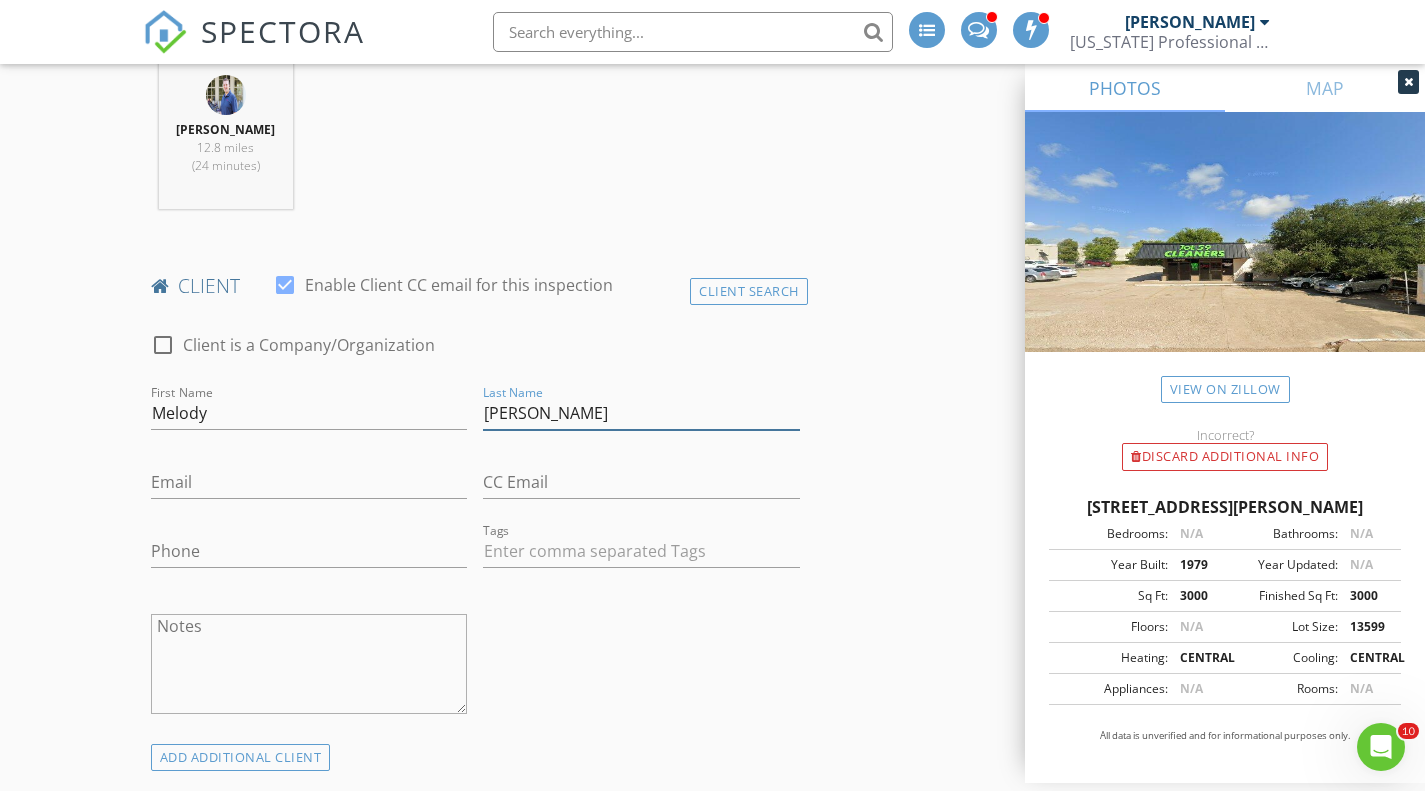 type on "Guerra" 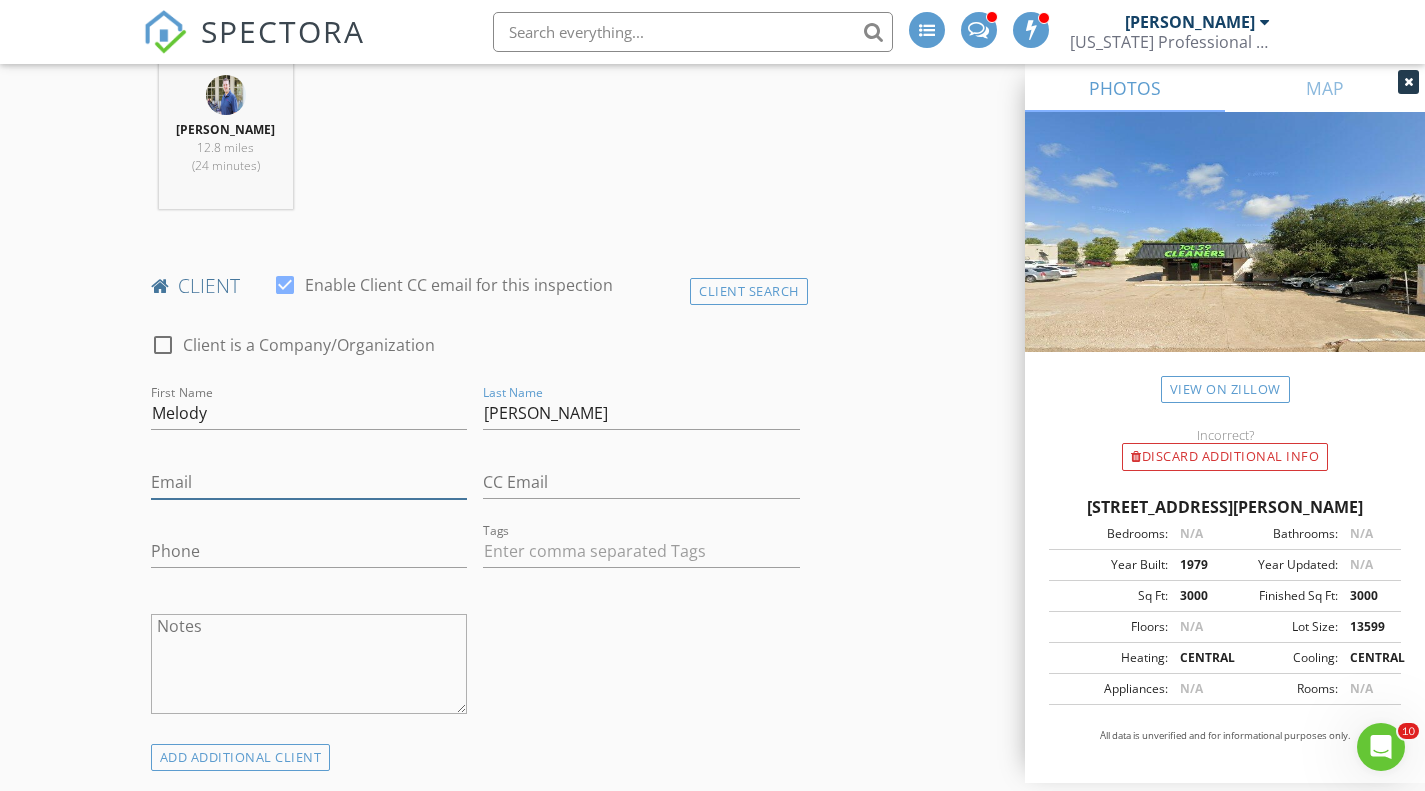click on "Email" at bounding box center [309, 482] 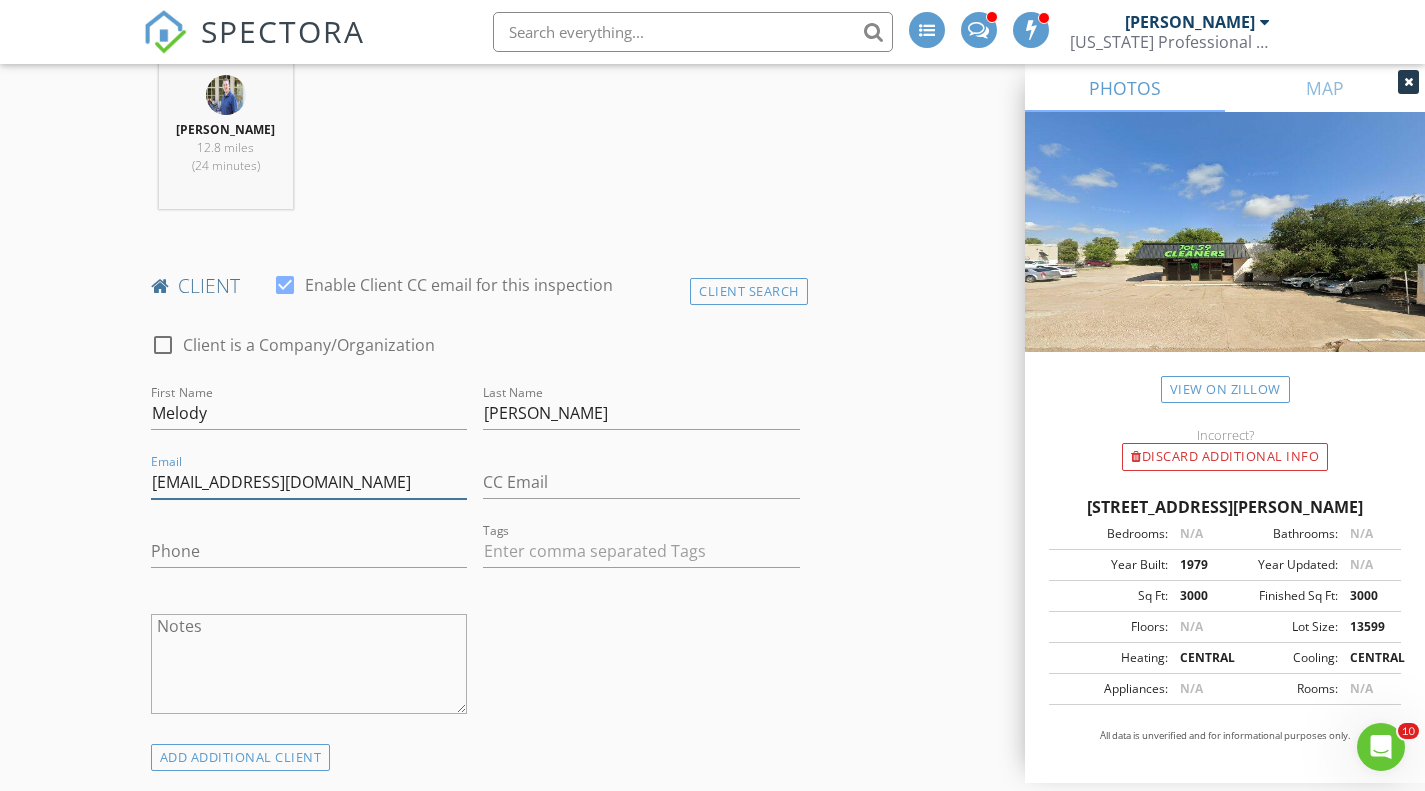 type on "mguerra@texasbankandtrust.com" 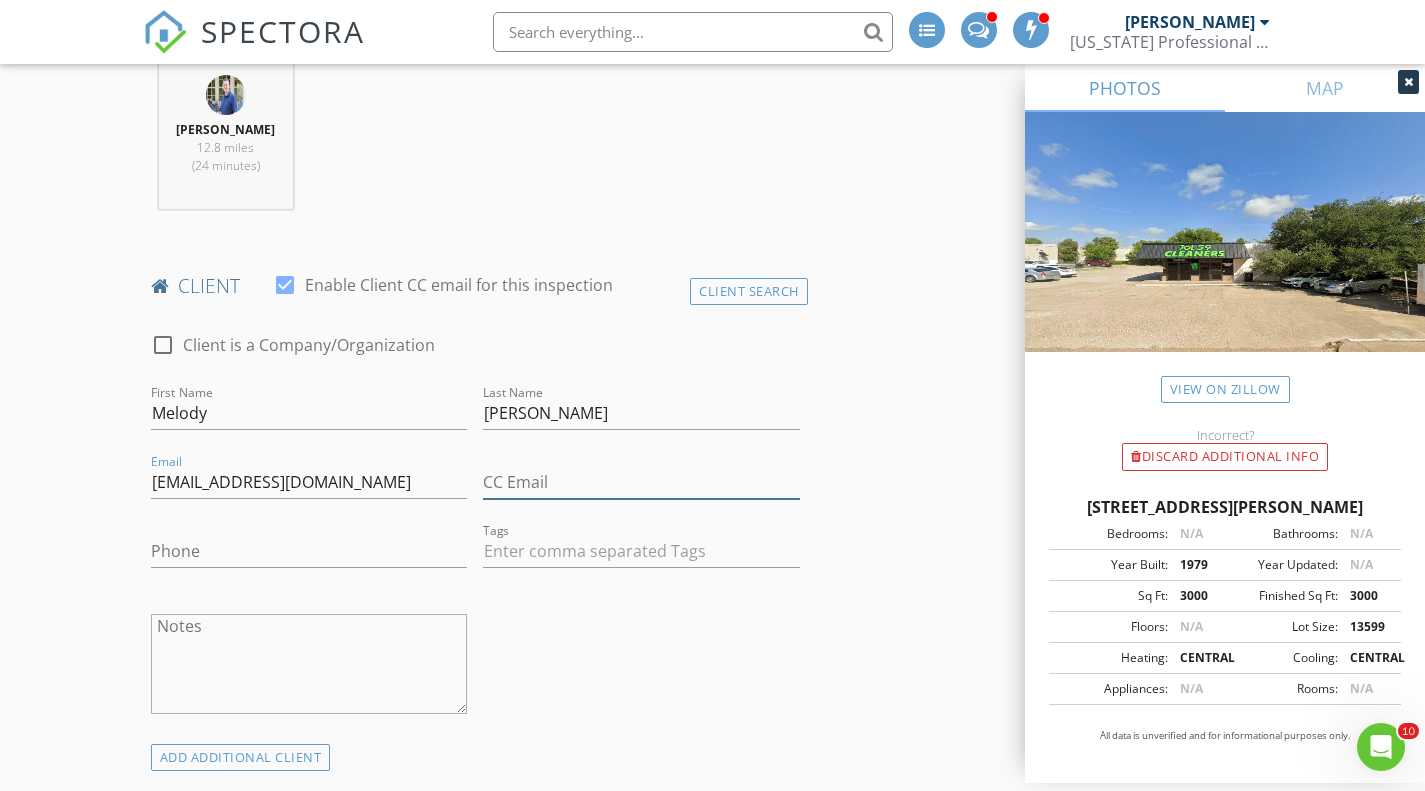 click on "CC Email" at bounding box center (641, 482) 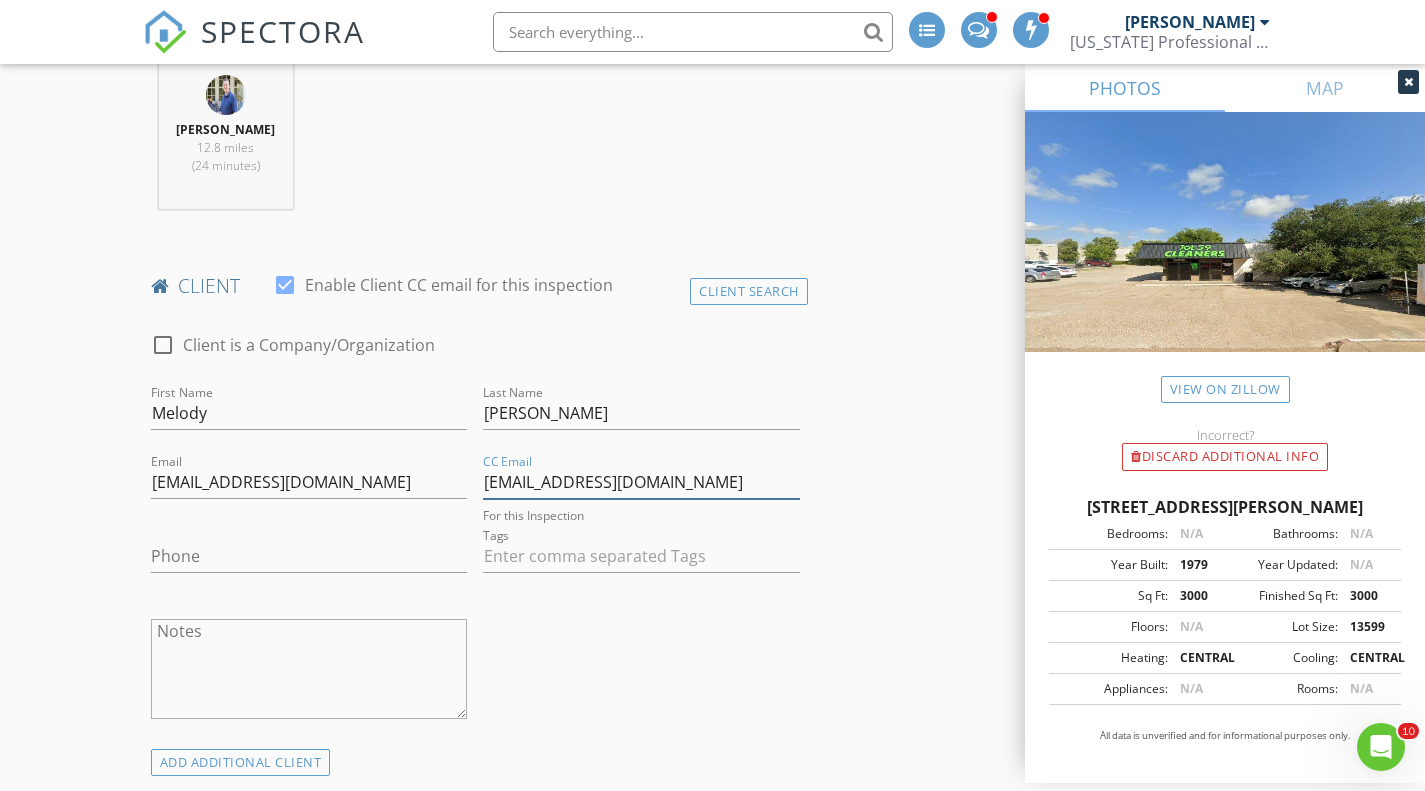 scroll, scrollTop: 0, scrollLeft: 78, axis: horizontal 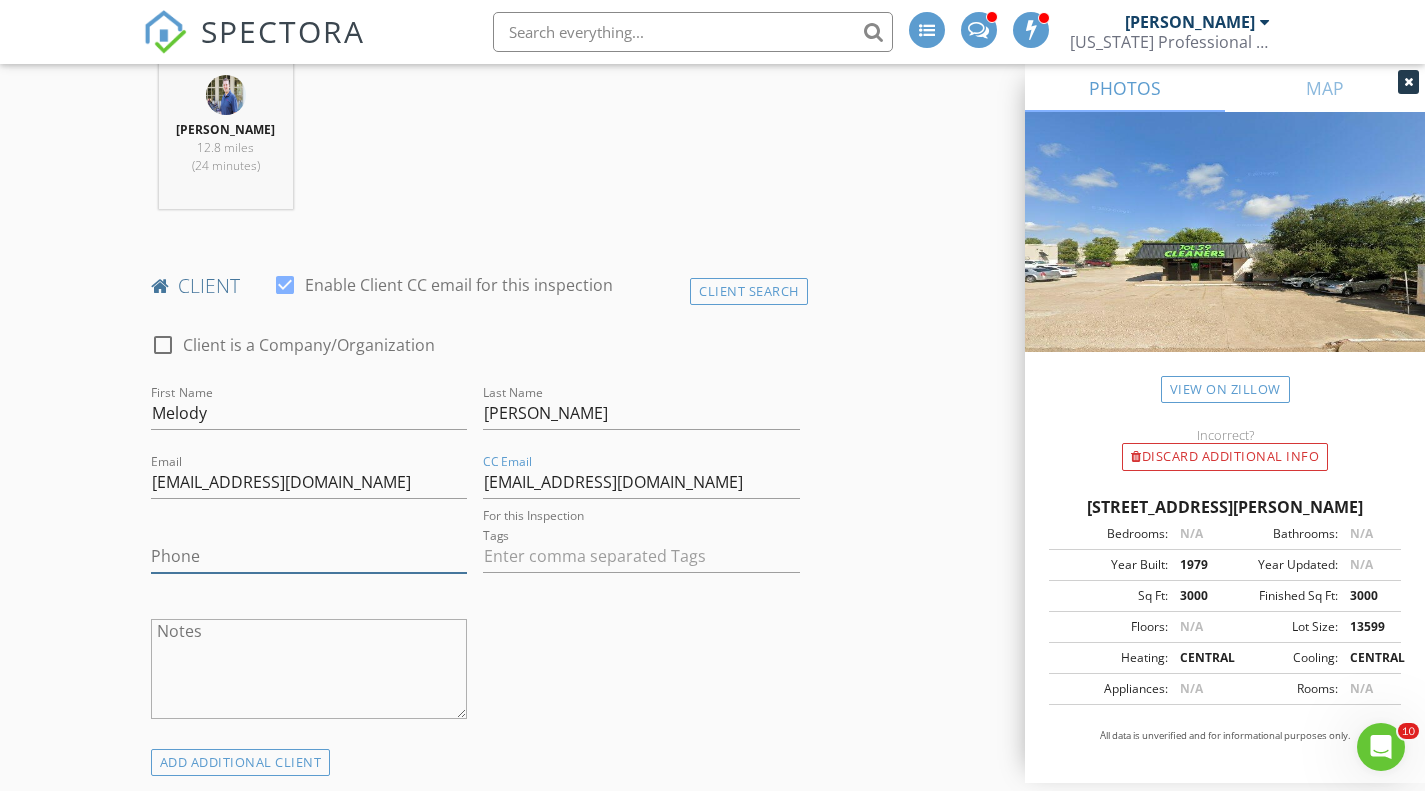 click on "Phone" at bounding box center [309, 556] 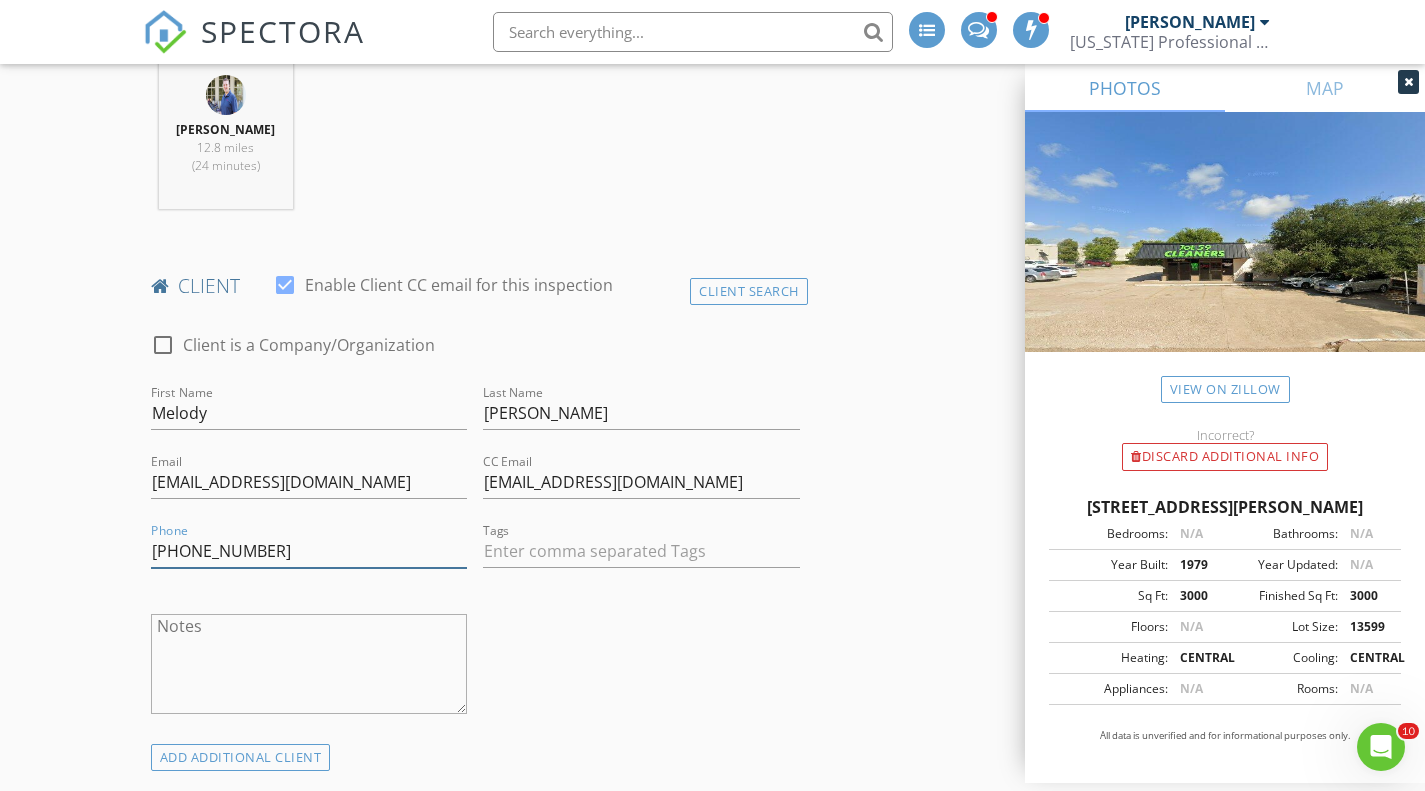 scroll, scrollTop: 1200, scrollLeft: 0, axis: vertical 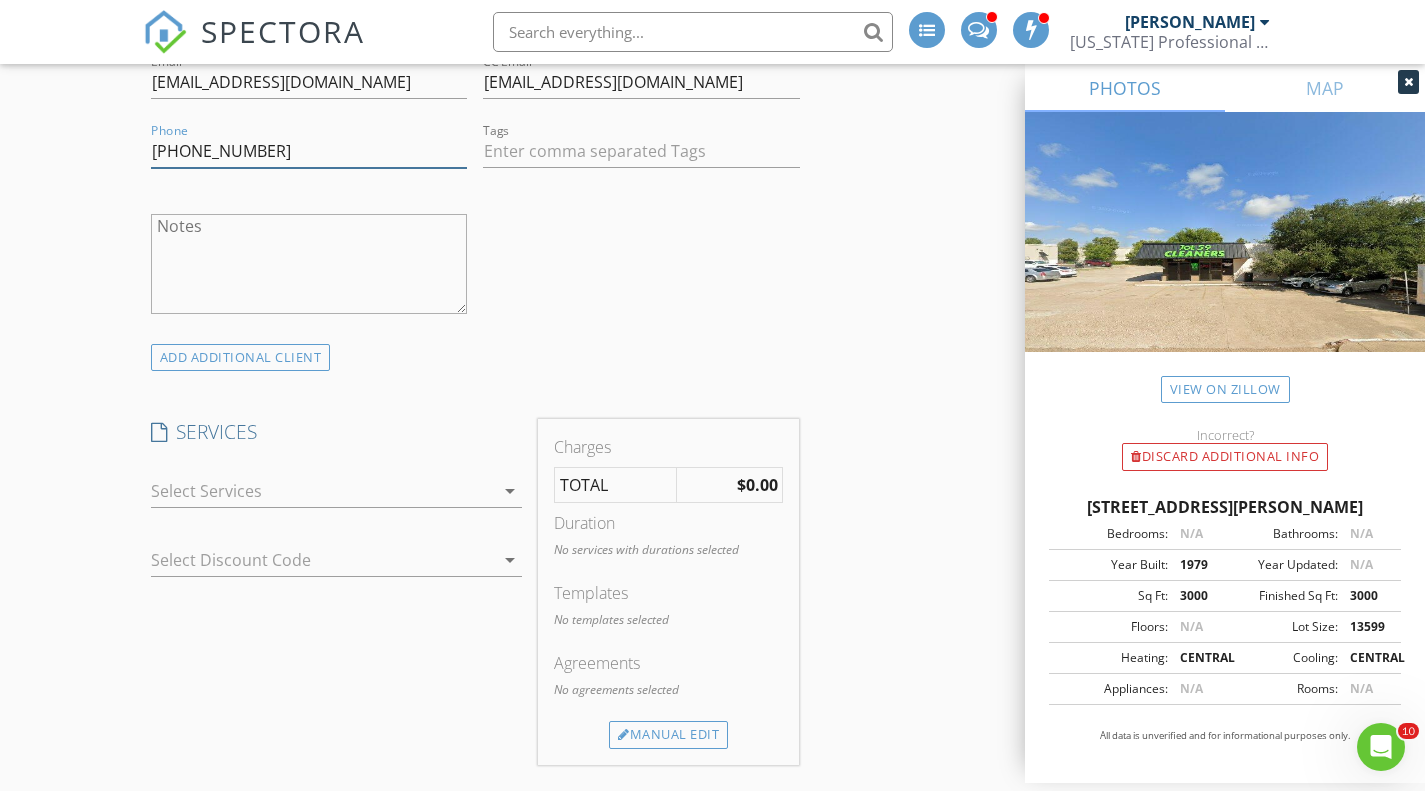 type on "972-470-1568" 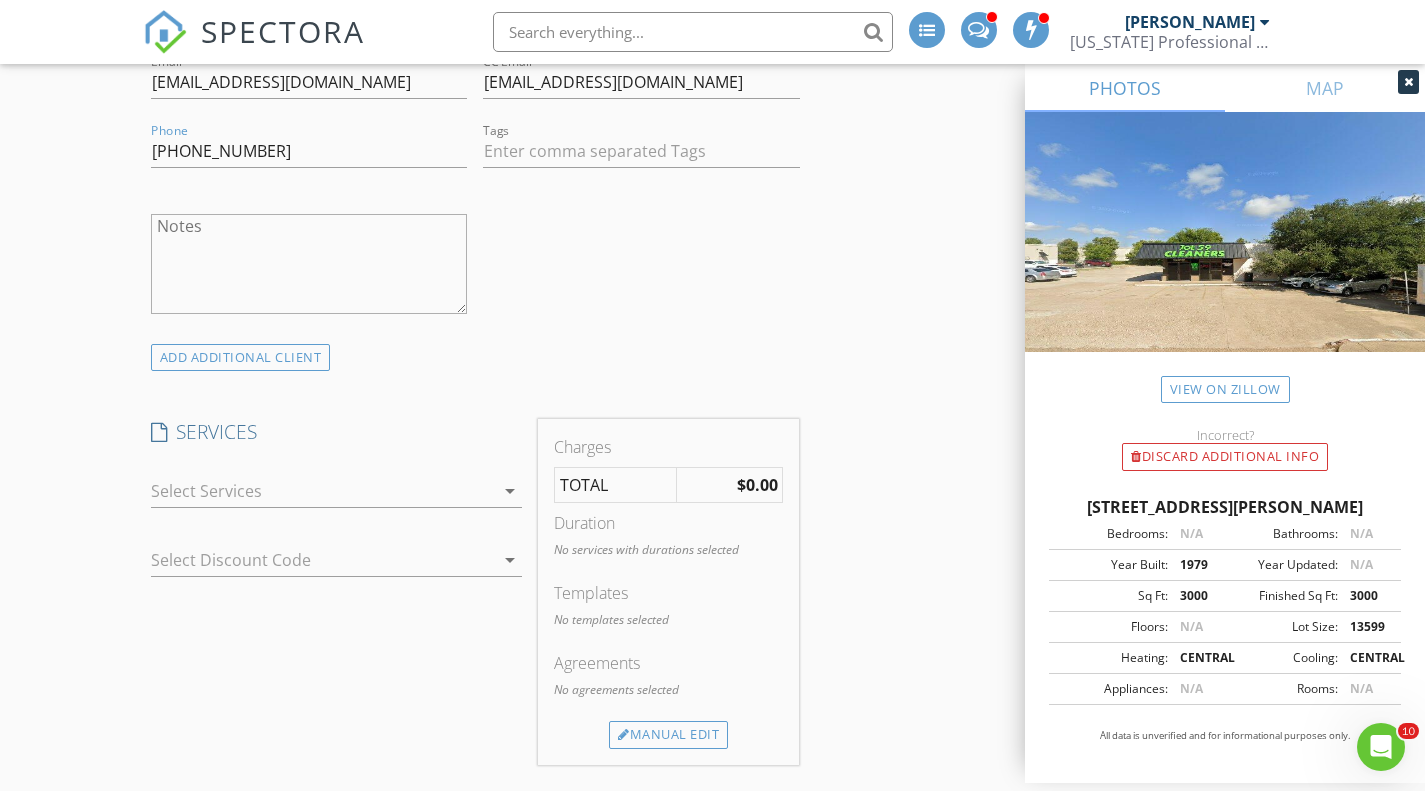 click on "arrow_drop_down" at bounding box center [510, 491] 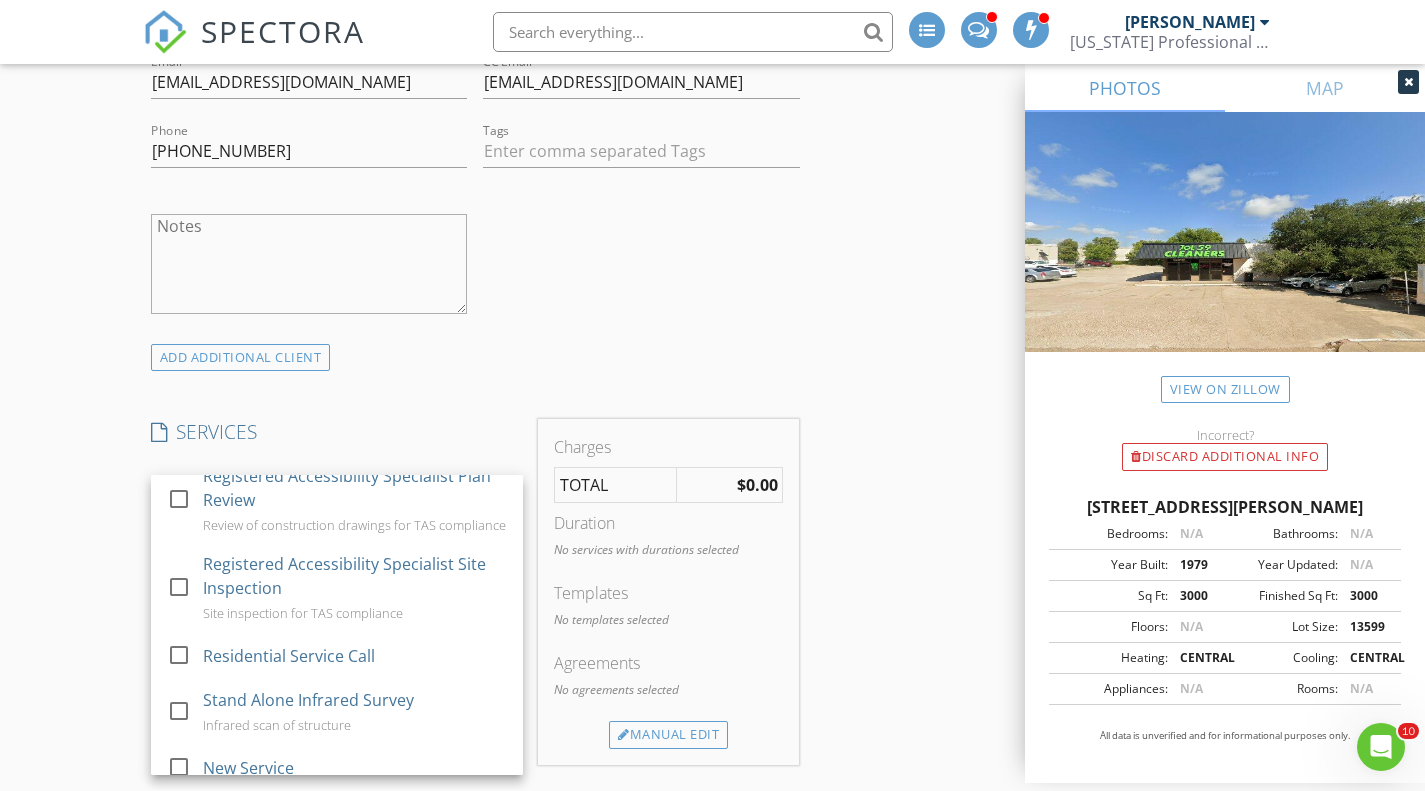scroll, scrollTop: 1357, scrollLeft: 0, axis: vertical 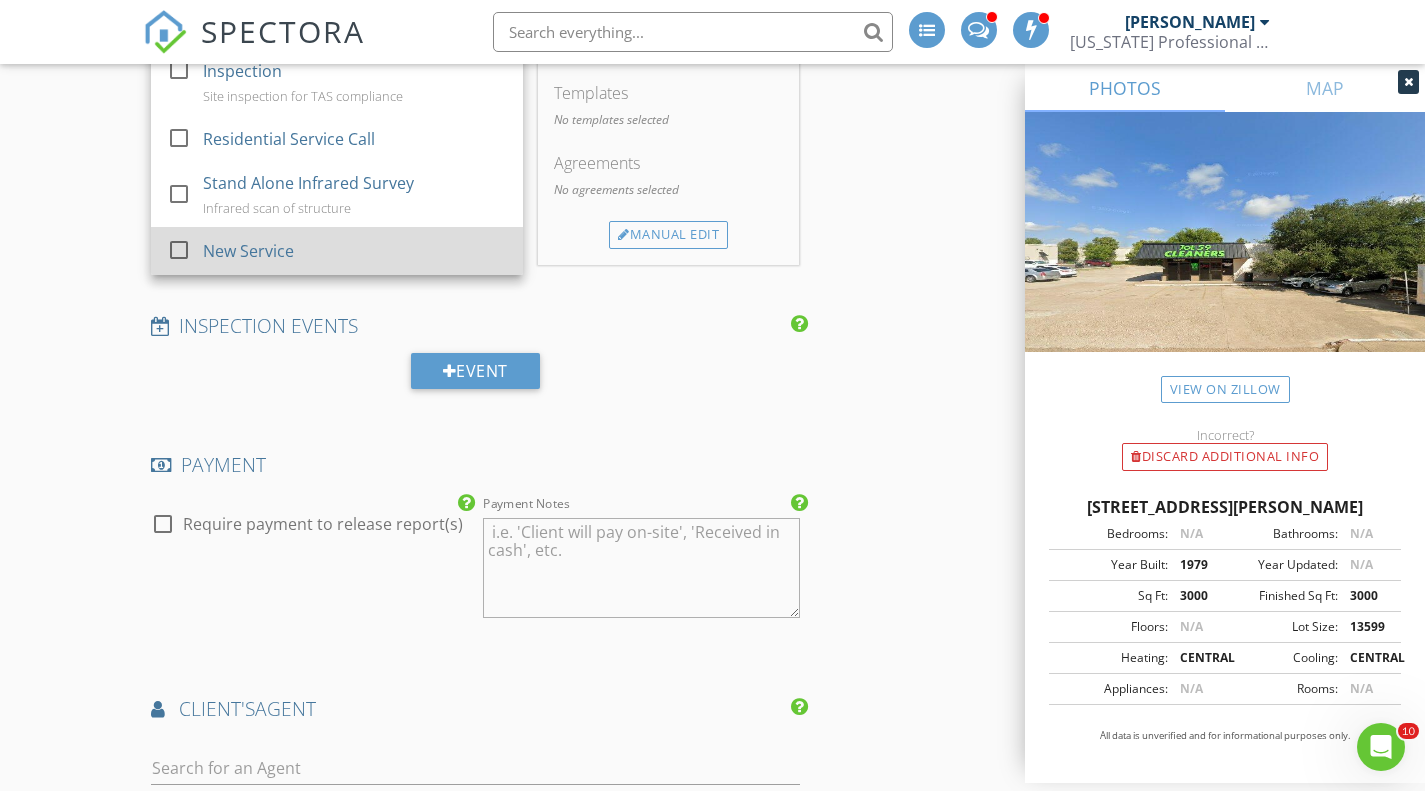 click on "New Service" at bounding box center (248, 251) 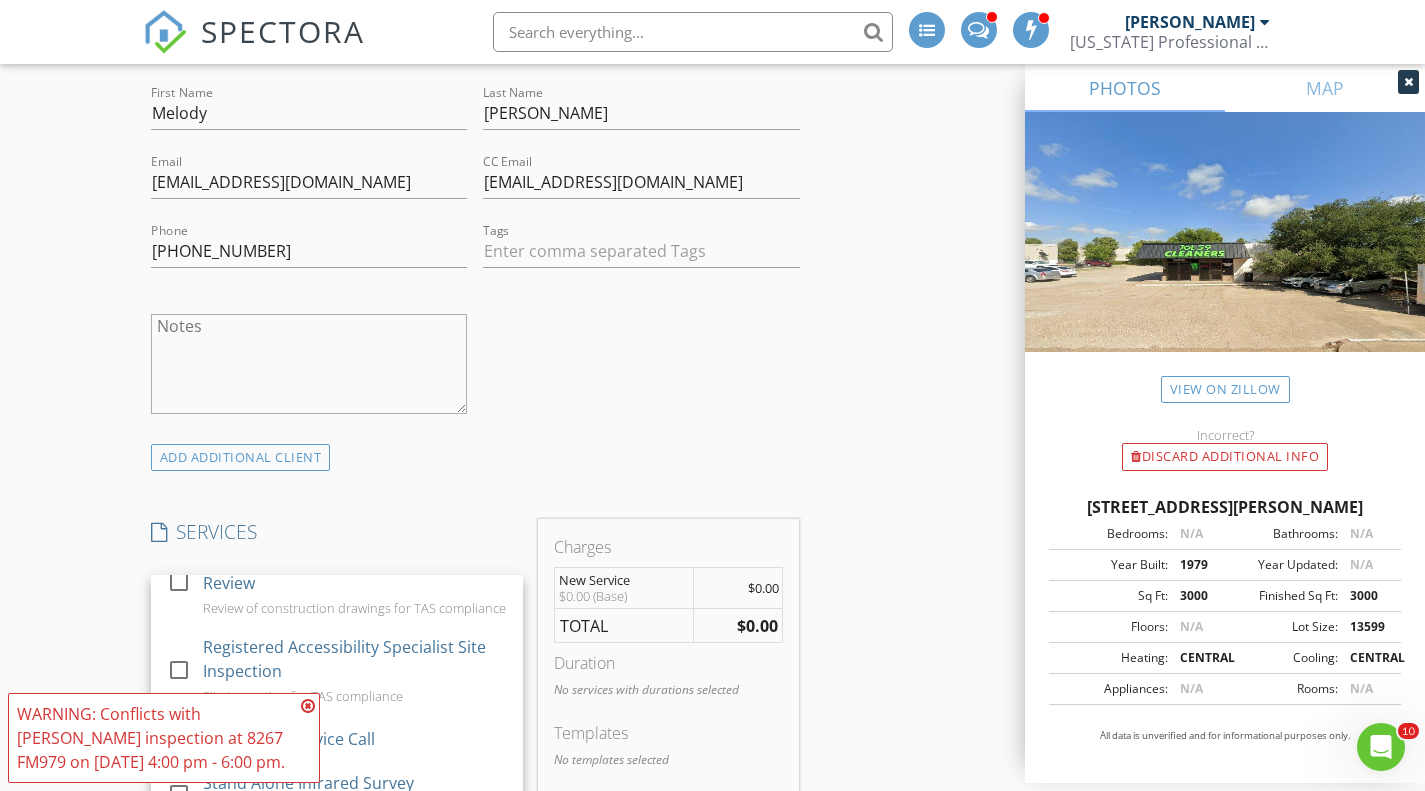 scroll, scrollTop: 1200, scrollLeft: 0, axis: vertical 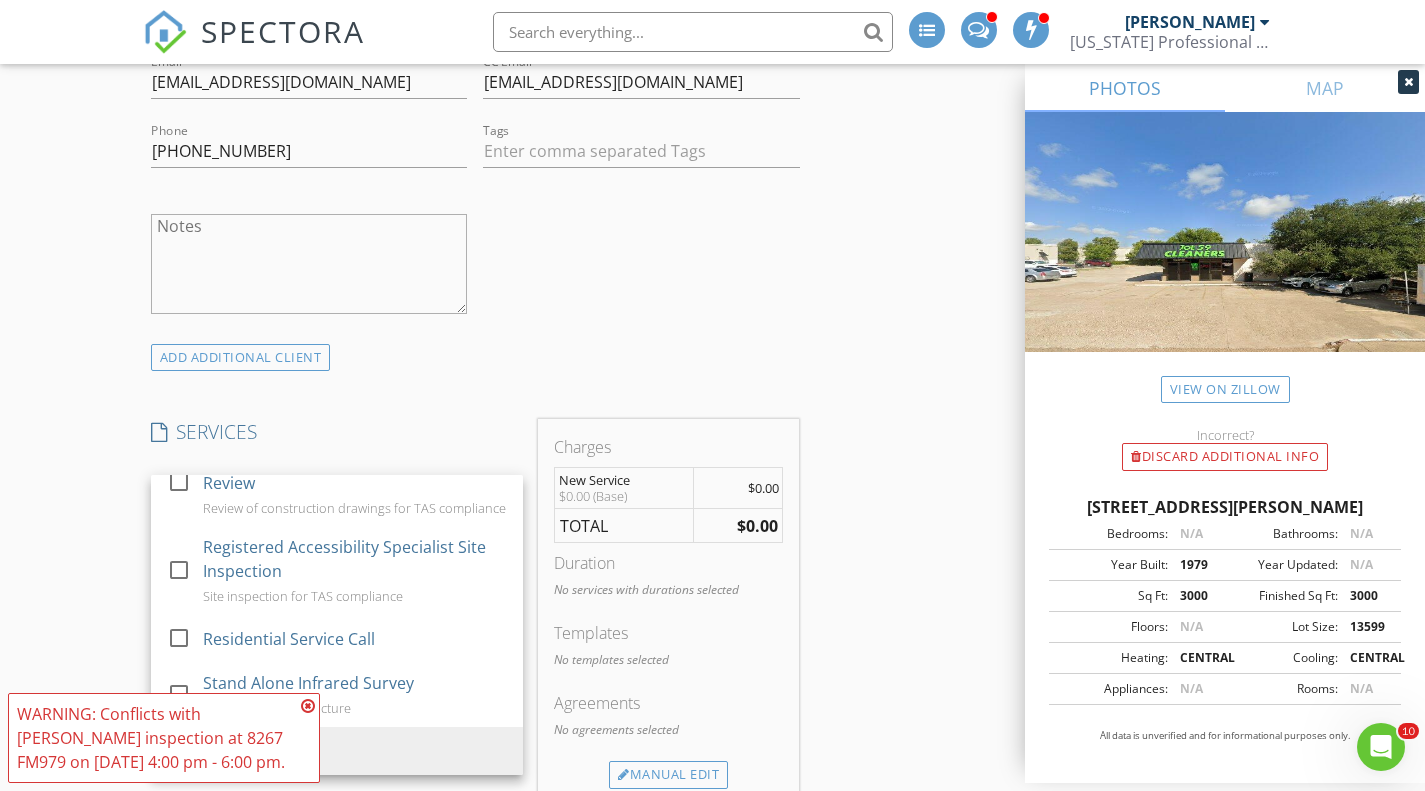 drag, startPoint x: 454, startPoint y: 406, endPoint x: 525, endPoint y: 395, distance: 71.84706 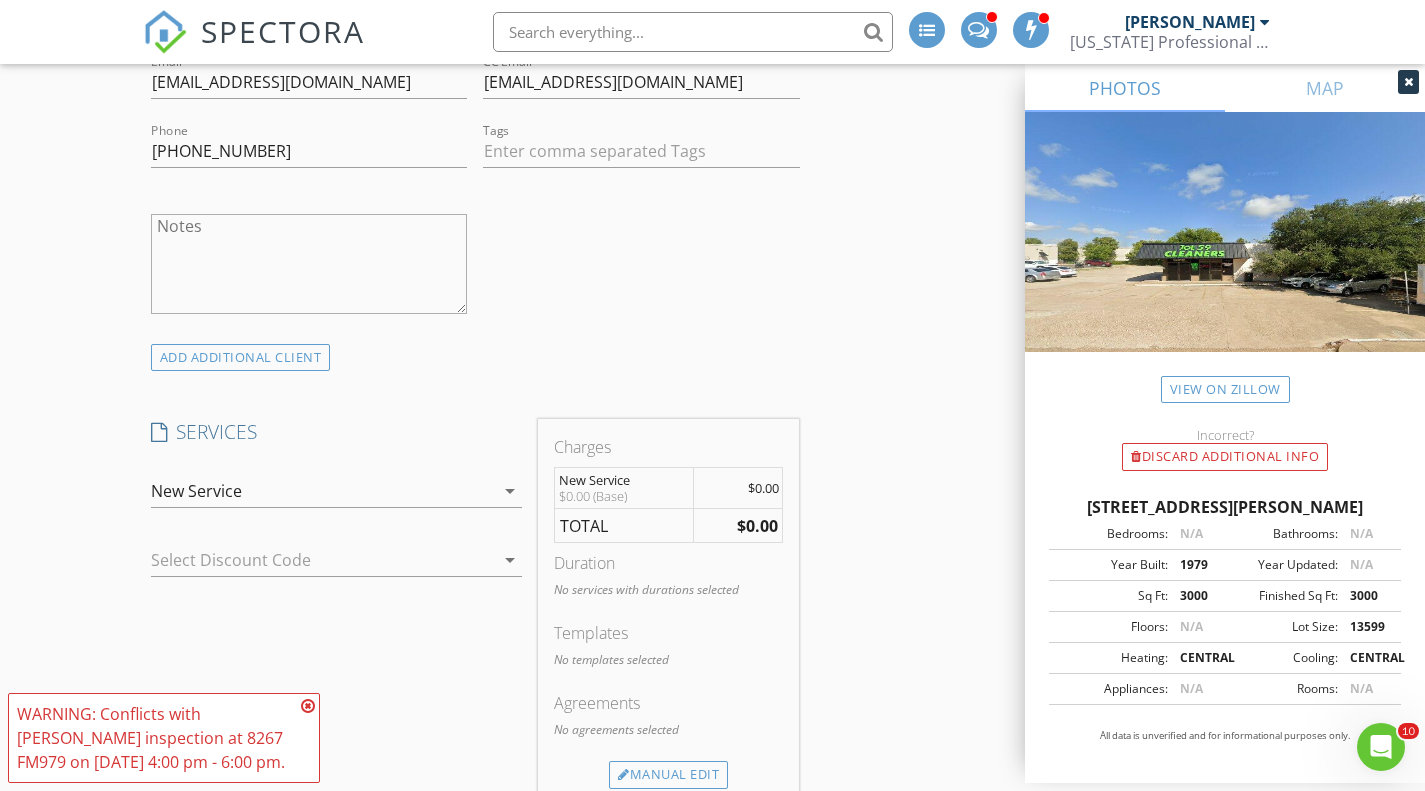 scroll, scrollTop: 1400, scrollLeft: 0, axis: vertical 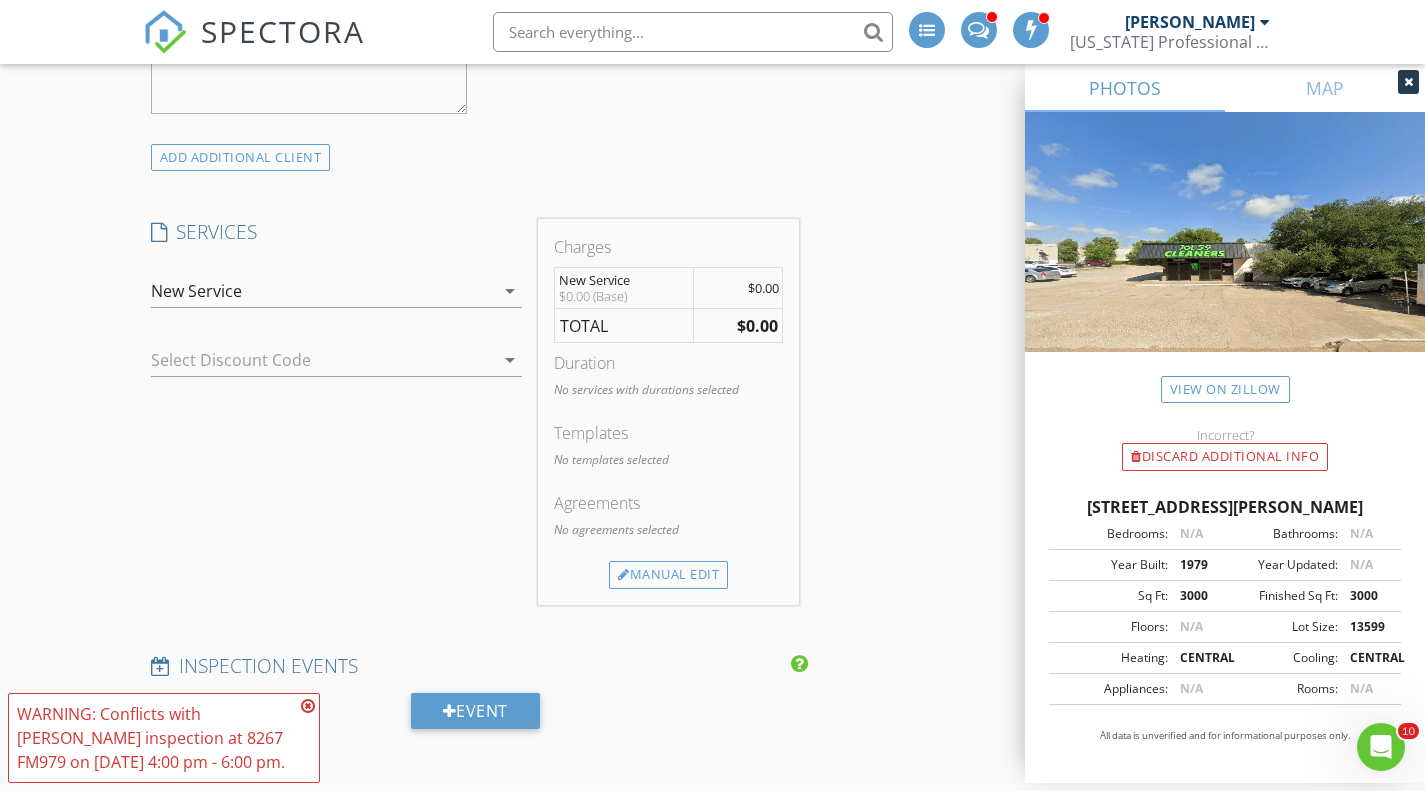 click on "Manual Edit" at bounding box center [668, 575] 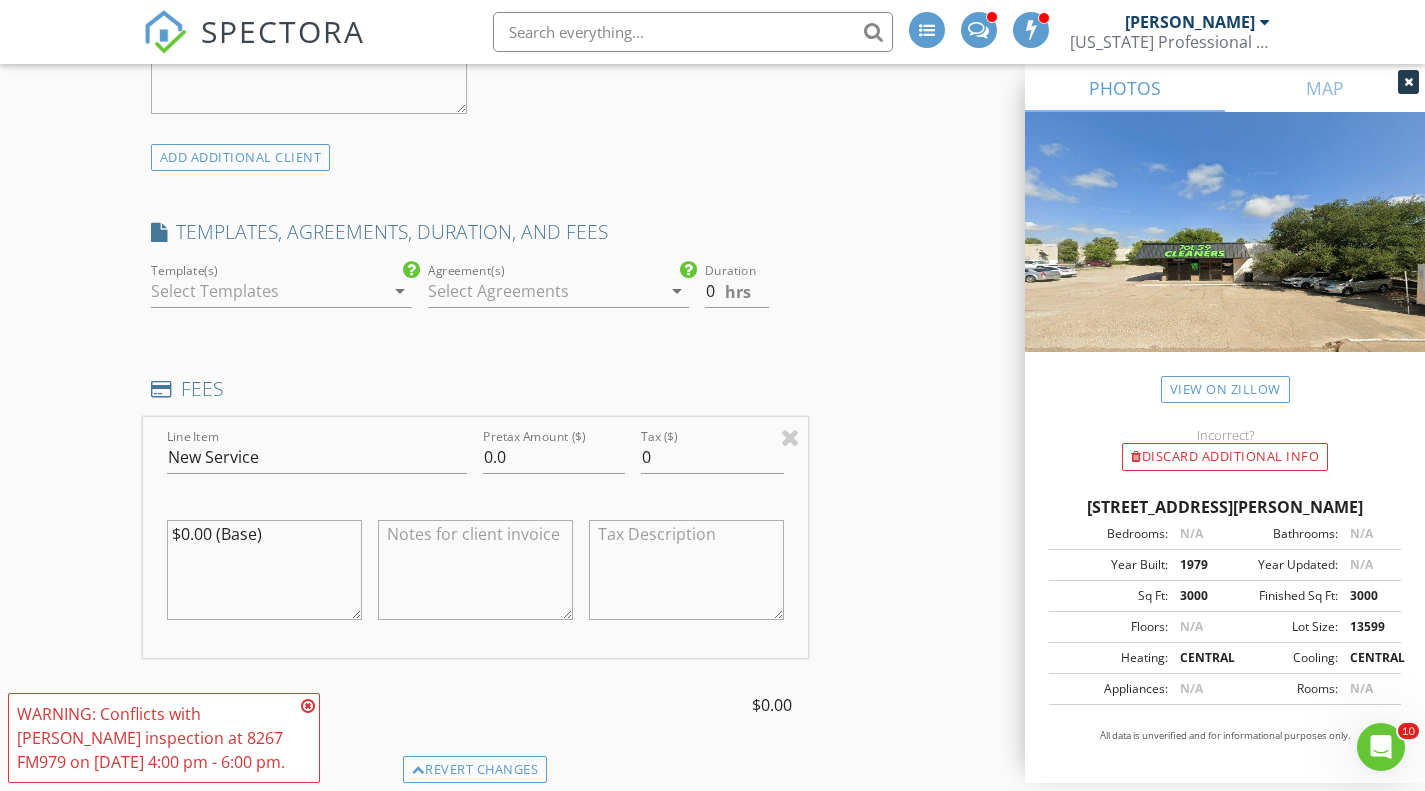 click on "arrow_drop_down" at bounding box center [400, 291] 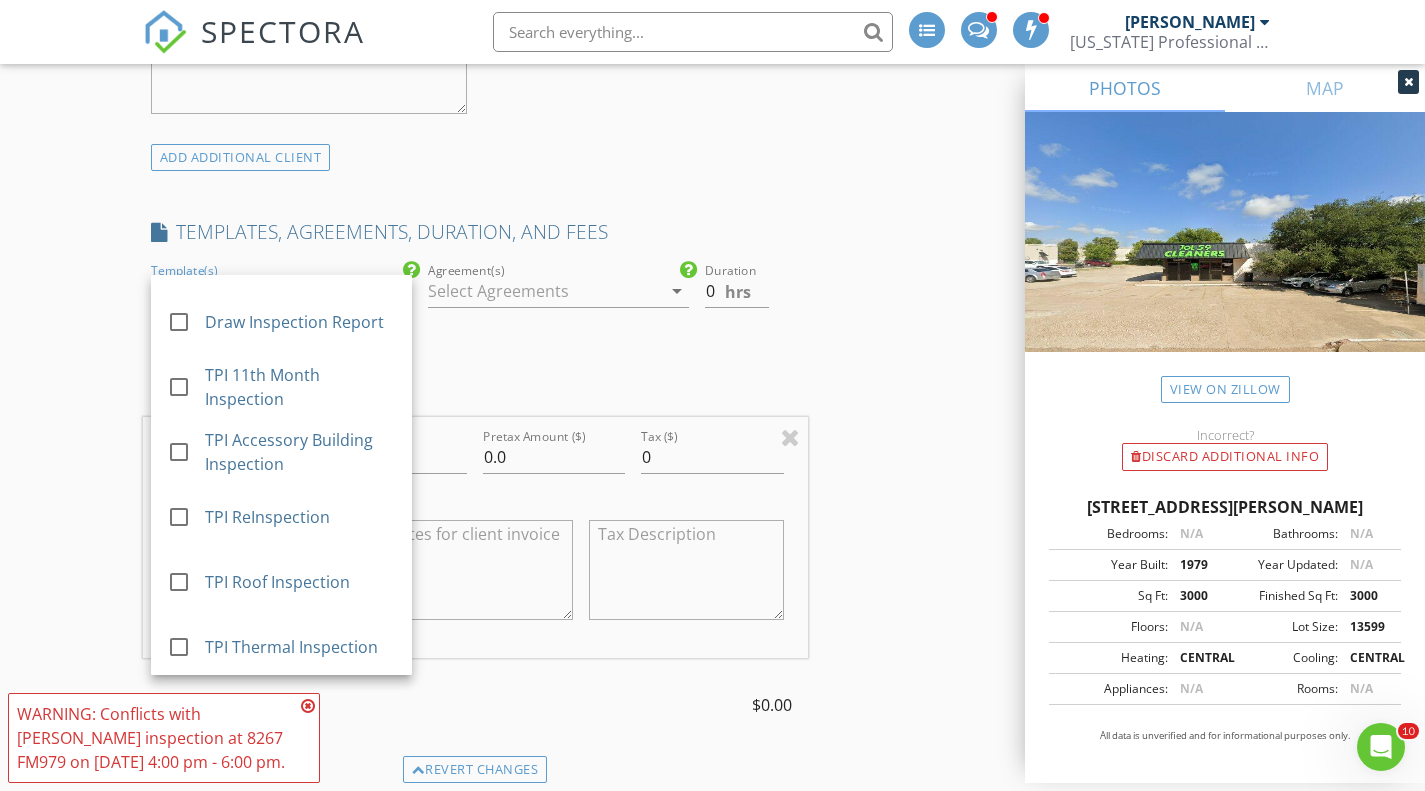 scroll, scrollTop: 1290, scrollLeft: 0, axis: vertical 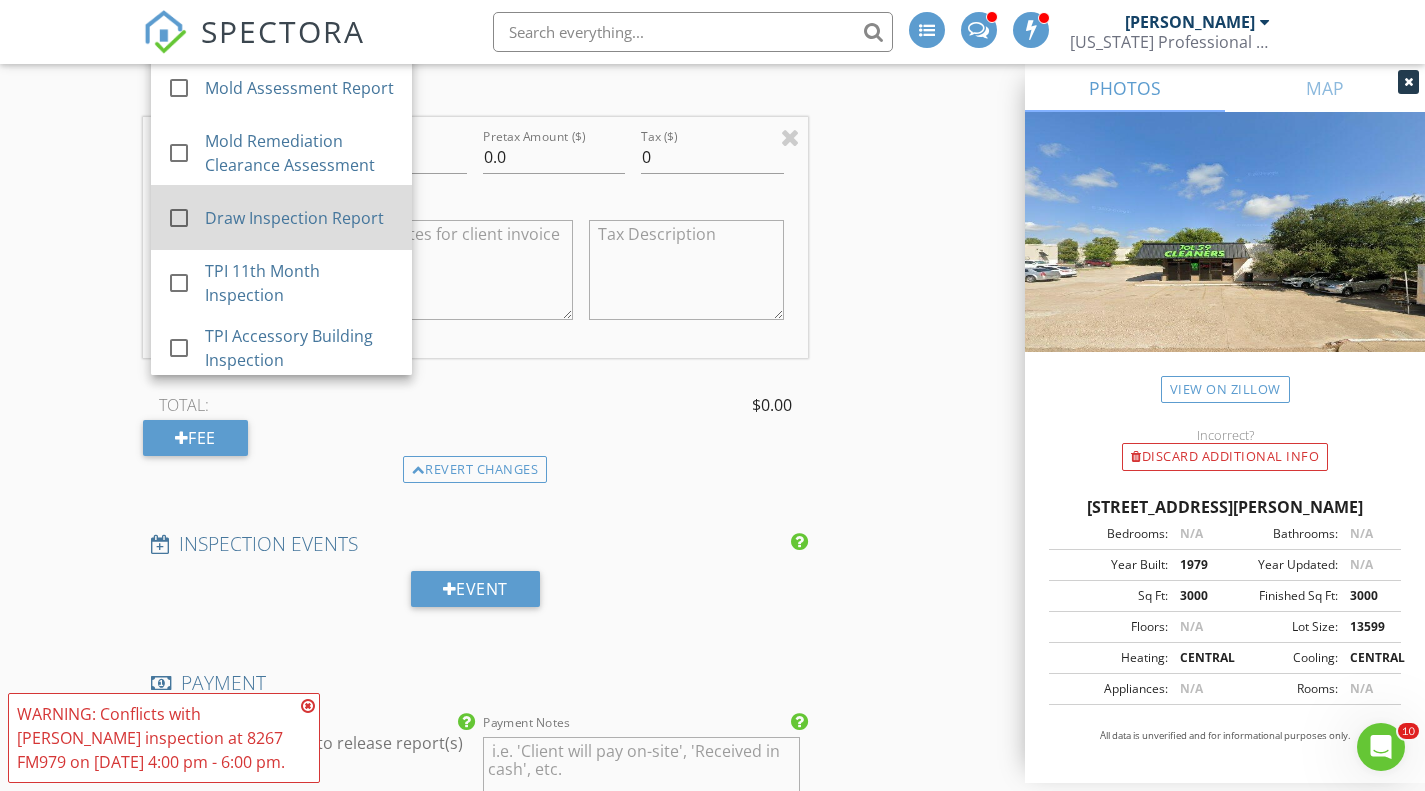 click on "Draw Inspection Report" at bounding box center (300, 218) 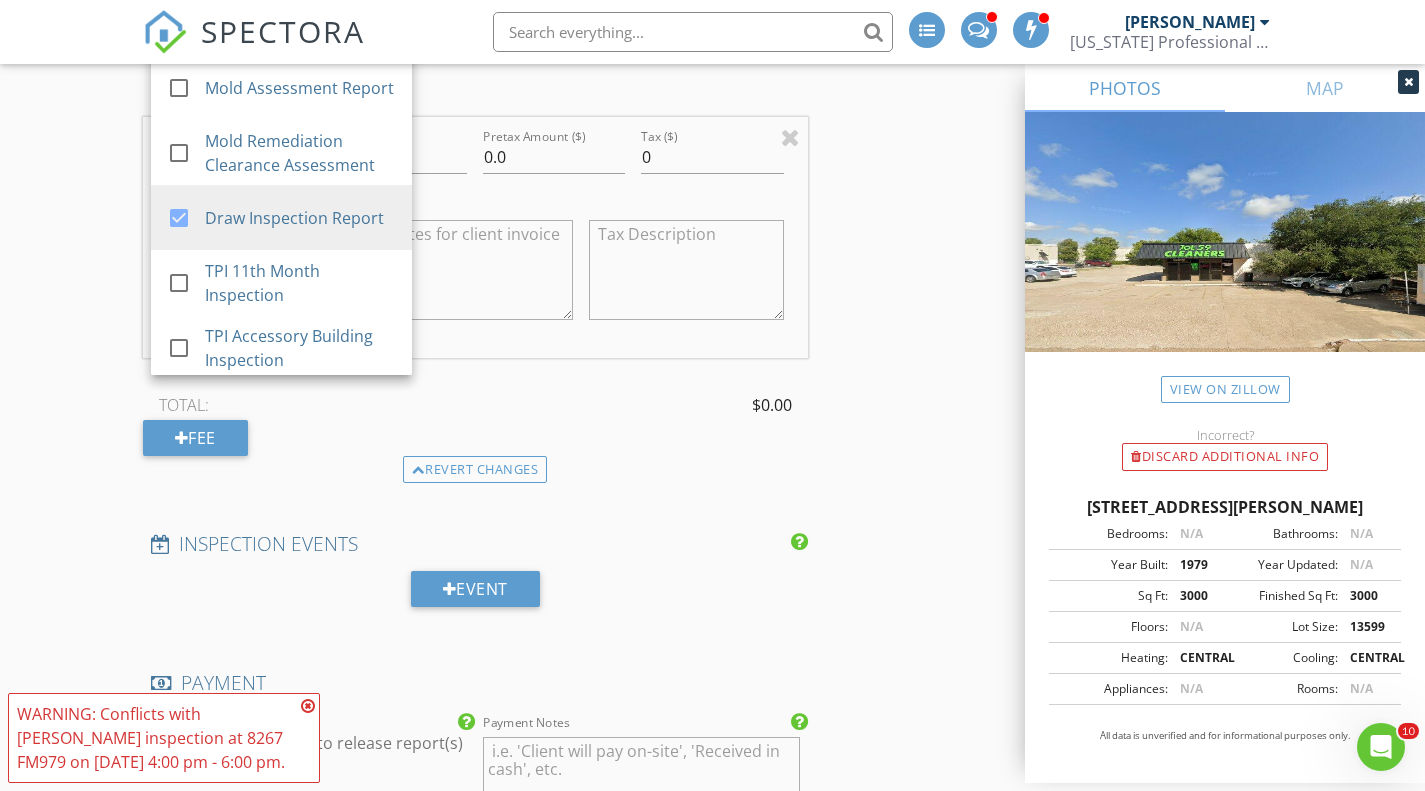 click on "INSPECTOR(S)
check_box_outline_blank   Steve Jolly     check_box_outline_blank   Matthew Ramis     check_box_outline_blank   Alex McCarty     check_box_outline_blank   David Aldape     check_box   Caleb Bartel   PRIMARY   check_box_outline_blank   Travis Lyon     Caleb Bartel arrow_drop_down   check_box_outline_blank Caleb Bartel specifically requested
Date/Time
07/14/2025 2:00 PM
Location
Address Search       Address 103 Holleman Dr E   Unit   City College Station   State TX   Zip 77840   County Brazos     Square Feet 3000   Year Built 1979   Foundation arrow_drop_down     Caleb Bartel     12.8 miles     (24 minutes)
client
check_box Enable Client CC email for this inspection   Client Search     check_box_outline_blank Client is a Company/Organization     First Name Melody   Last Name Guerra   Email mguerra@texasbankandtrust.com   CC Email   Phone" at bounding box center (713, 521) 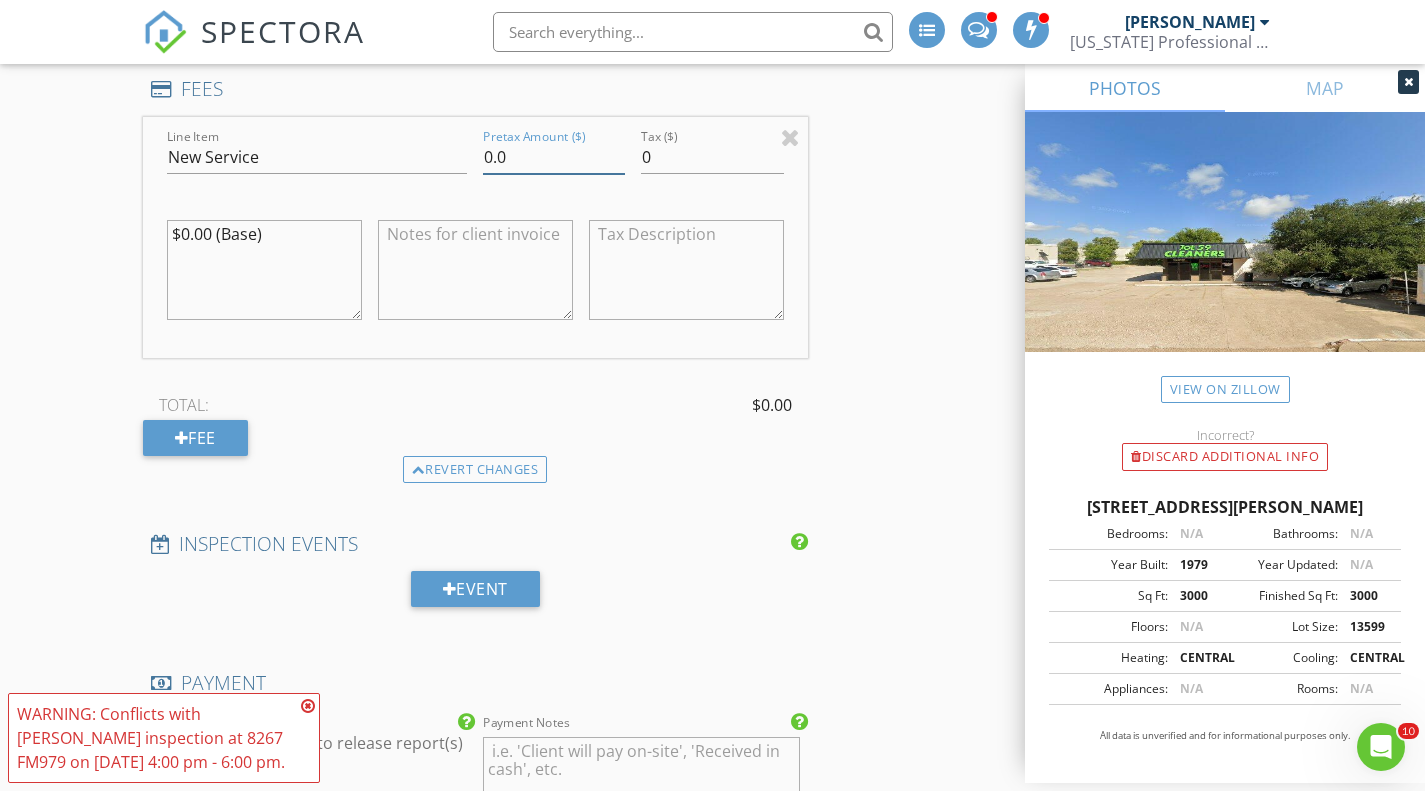 drag, startPoint x: 540, startPoint y: 161, endPoint x: 429, endPoint y: 161, distance: 111 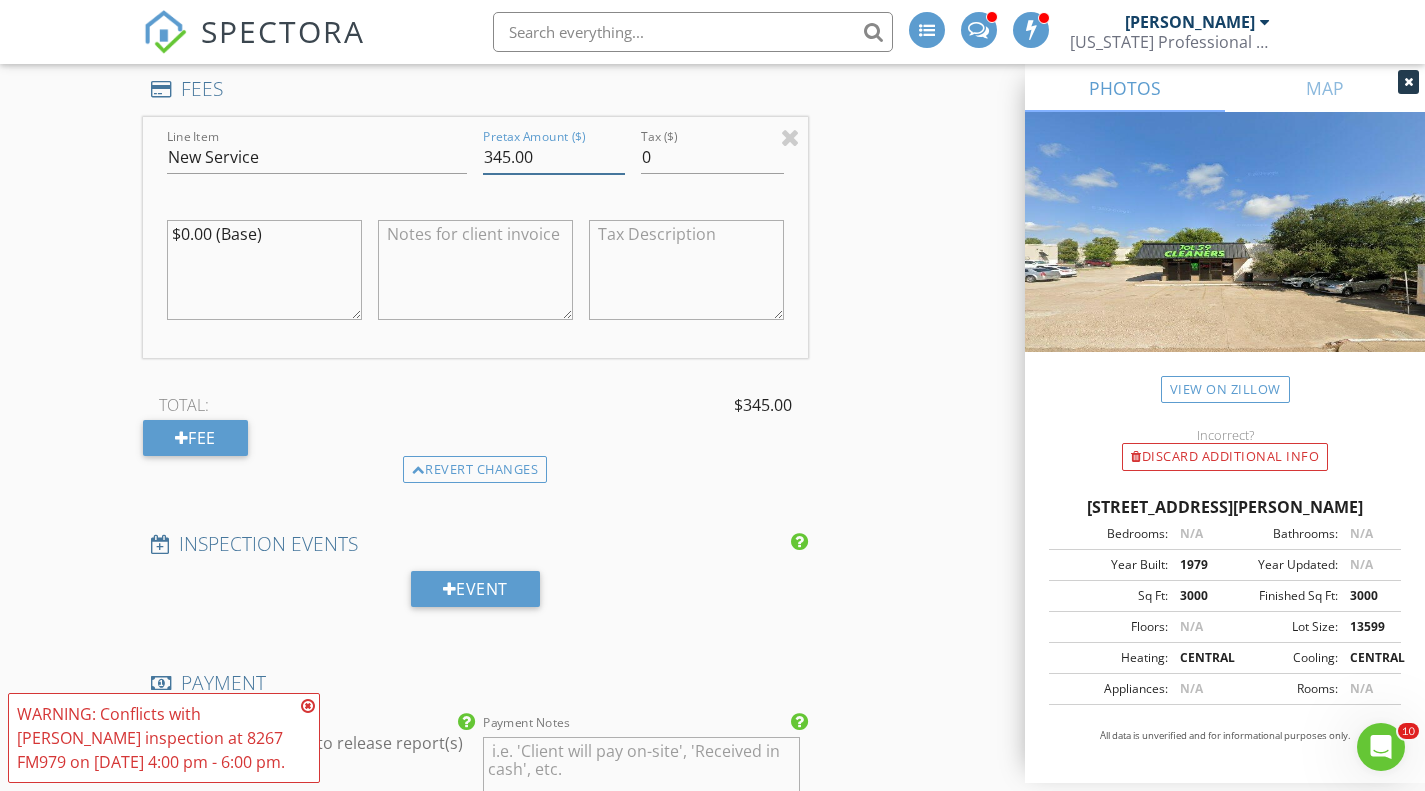 type on "345.00" 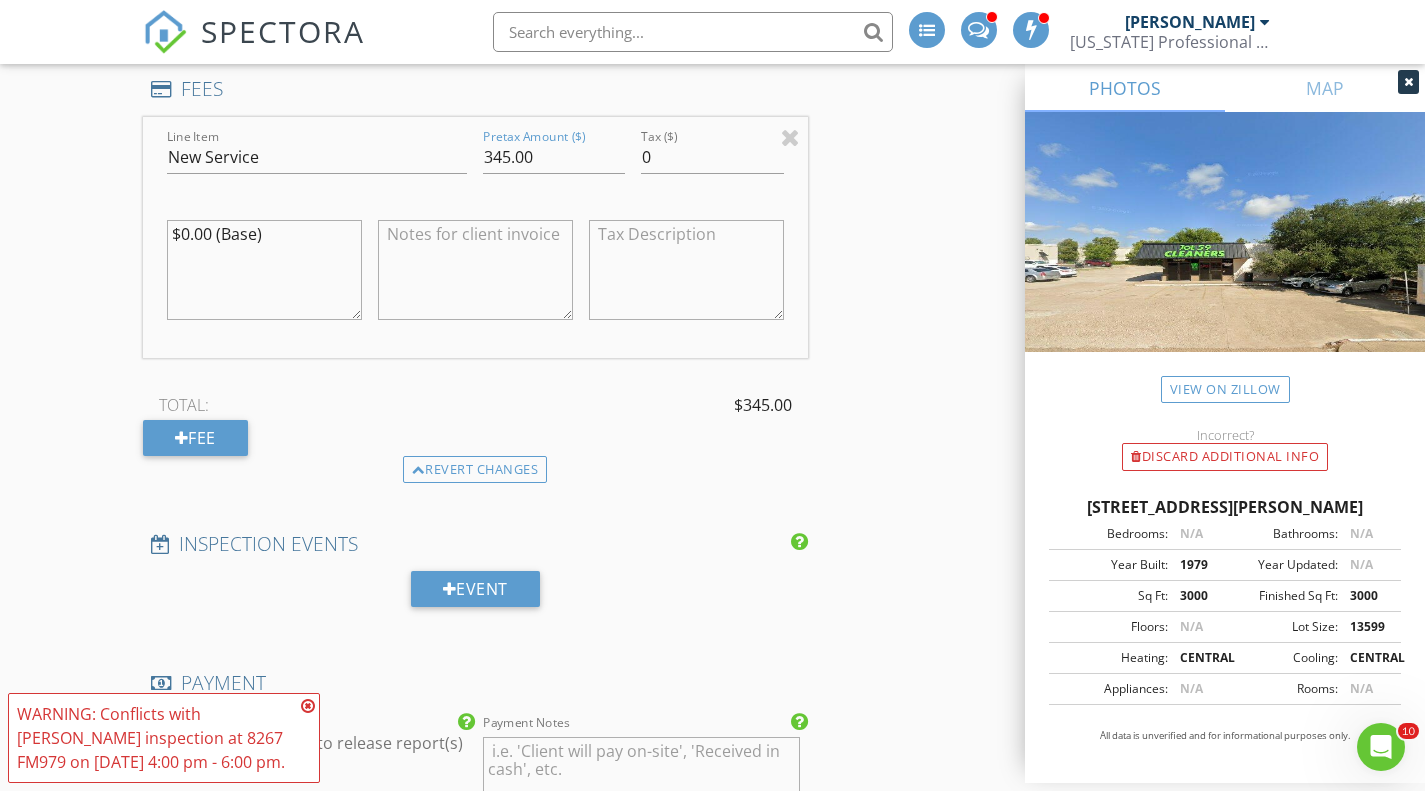 click on "INSPECTOR(S)
check_box_outline_blank   Steve Jolly     check_box_outline_blank   Matthew Ramis     check_box_outline_blank   Alex McCarty     check_box_outline_blank   David Aldape     check_box   Caleb Bartel   PRIMARY   check_box_outline_blank   Travis Lyon     Caleb Bartel arrow_drop_down   check_box_outline_blank Caleb Bartel specifically requested
Date/Time
07/14/2025 2:00 PM
Location
Address Search       Address 103 Holleman Dr E   Unit   City College Station   State TX   Zip 77840   County Brazos     Square Feet 3000   Year Built 1979   Foundation arrow_drop_down     Caleb Bartel     12.8 miles     (24 minutes)
client
check_box Enable Client CC email for this inspection   Client Search     check_box_outline_blank Client is a Company/Organization     First Name Melody   Last Name Guerra   Email mguerra@texasbankandtrust.com   CC Email   Phone" at bounding box center (713, 521) 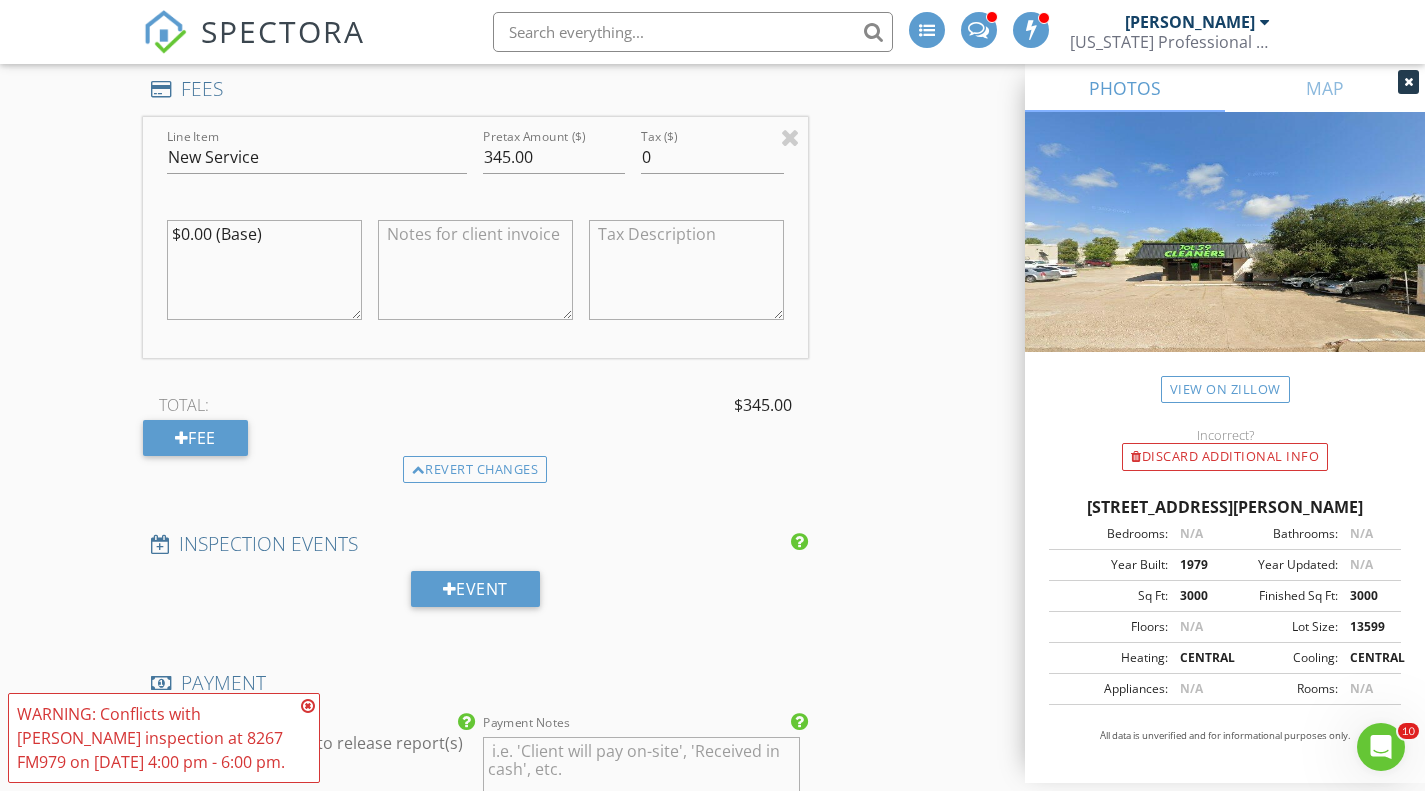 click at bounding box center (308, 706) 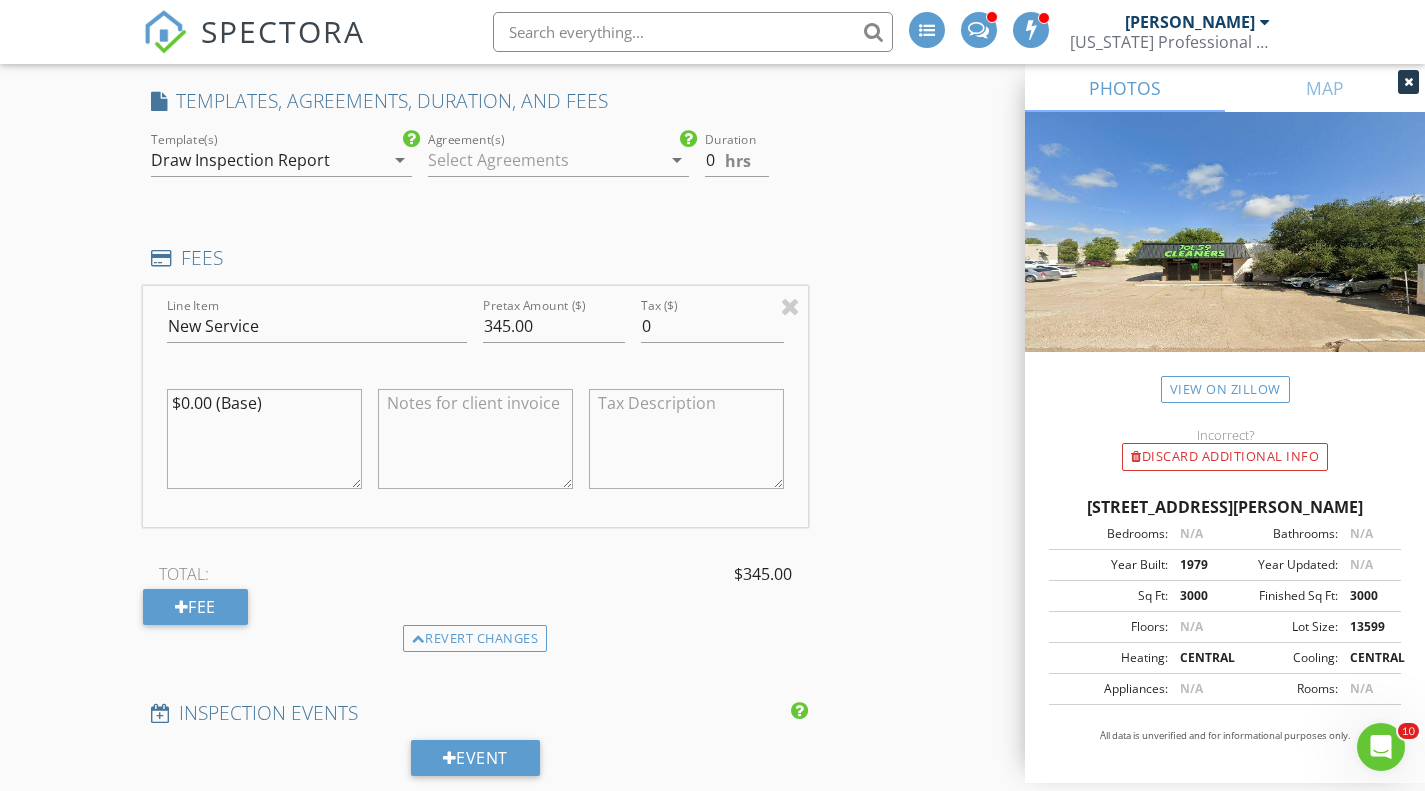 scroll, scrollTop: 1500, scrollLeft: 0, axis: vertical 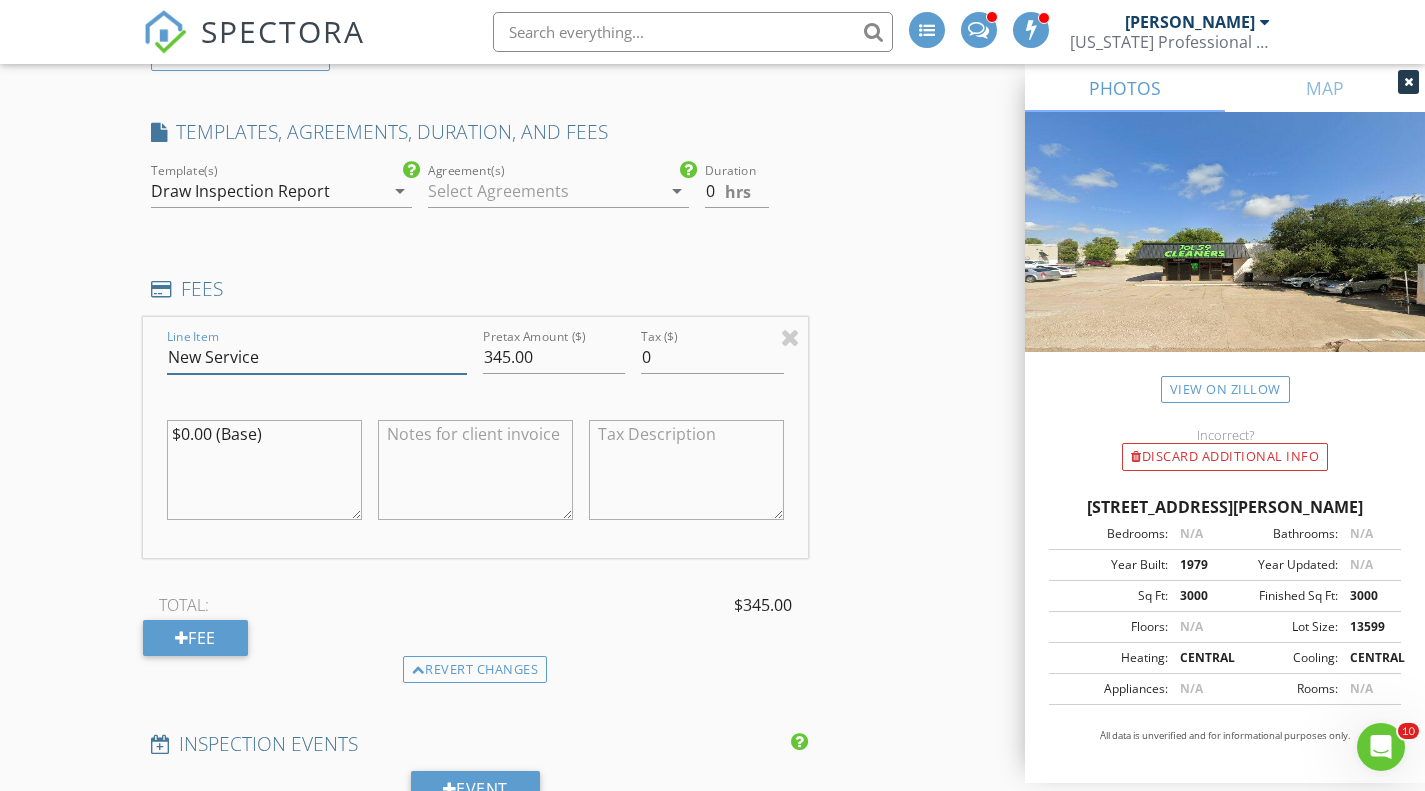 drag, startPoint x: 265, startPoint y: 361, endPoint x: 107, endPoint y: 362, distance: 158.00316 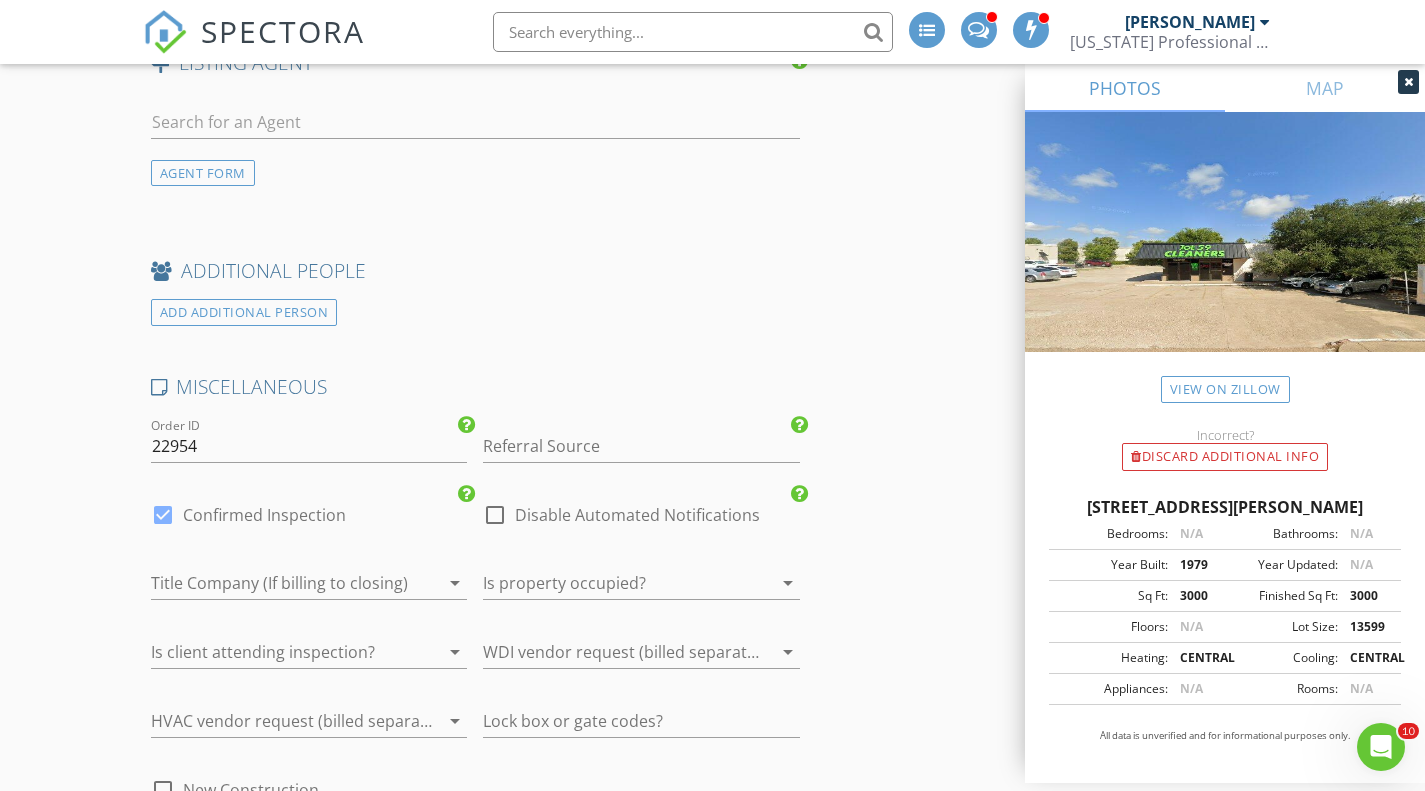 scroll, scrollTop: 3467, scrollLeft: 0, axis: vertical 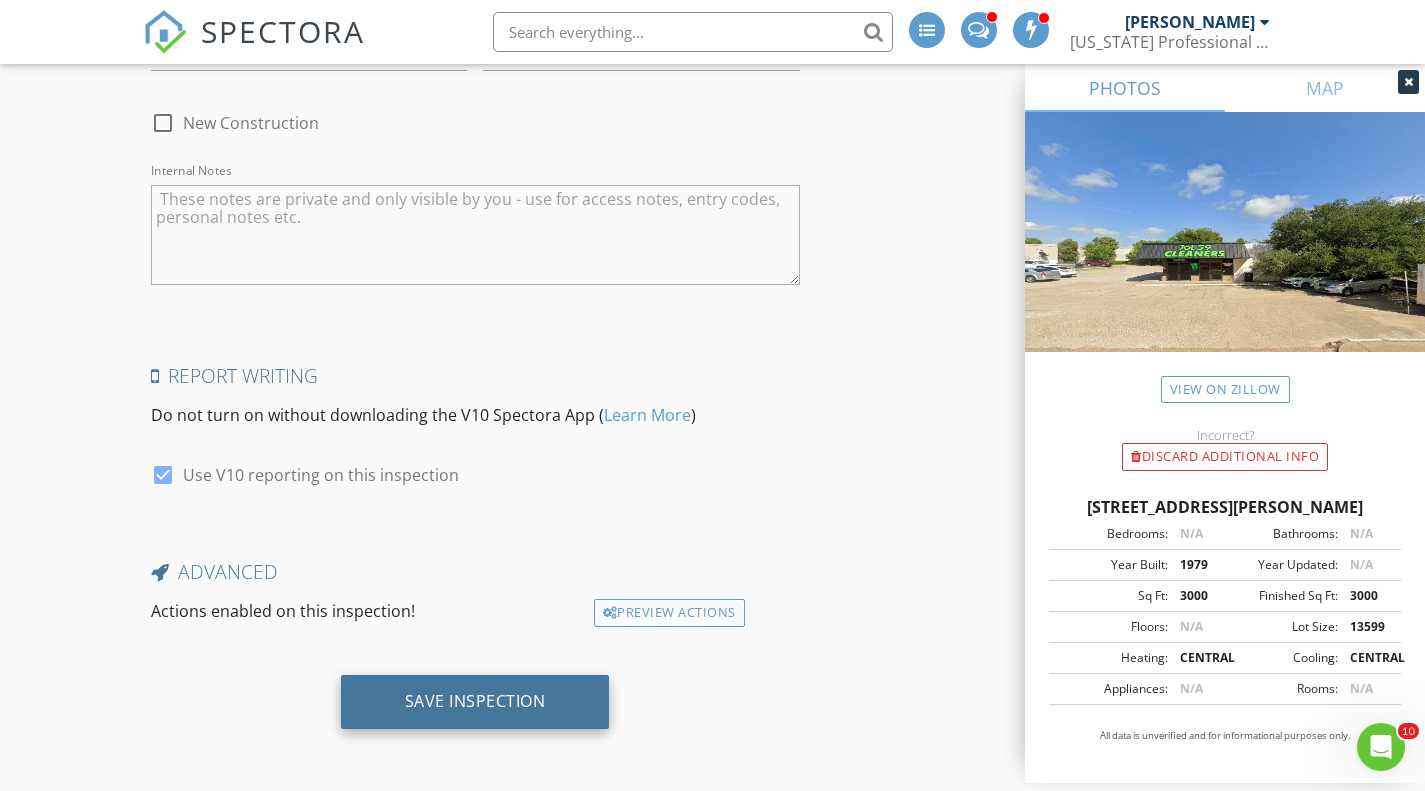 type on "Draw inspection" 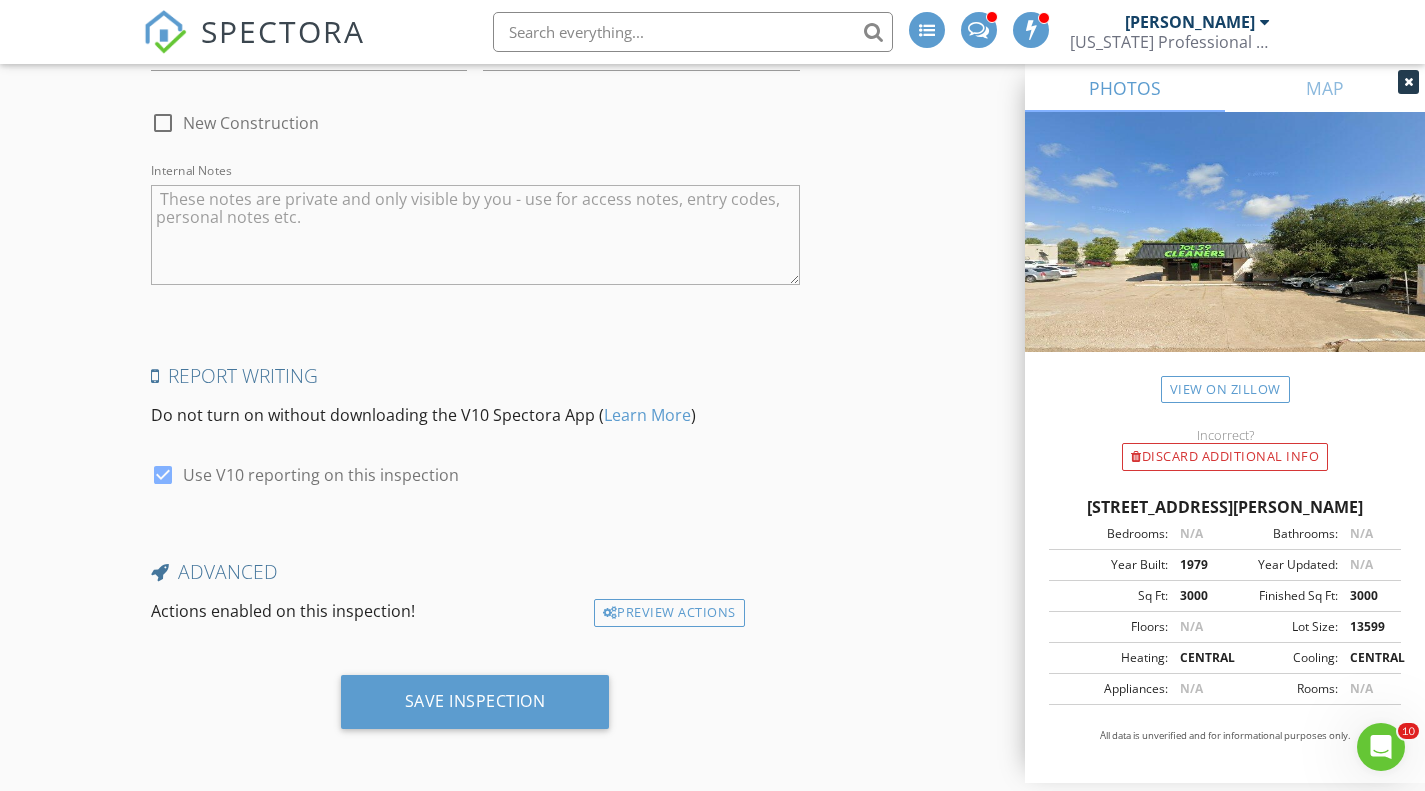 drag, startPoint x: 486, startPoint y: 701, endPoint x: 880, endPoint y: 433, distance: 476.50812 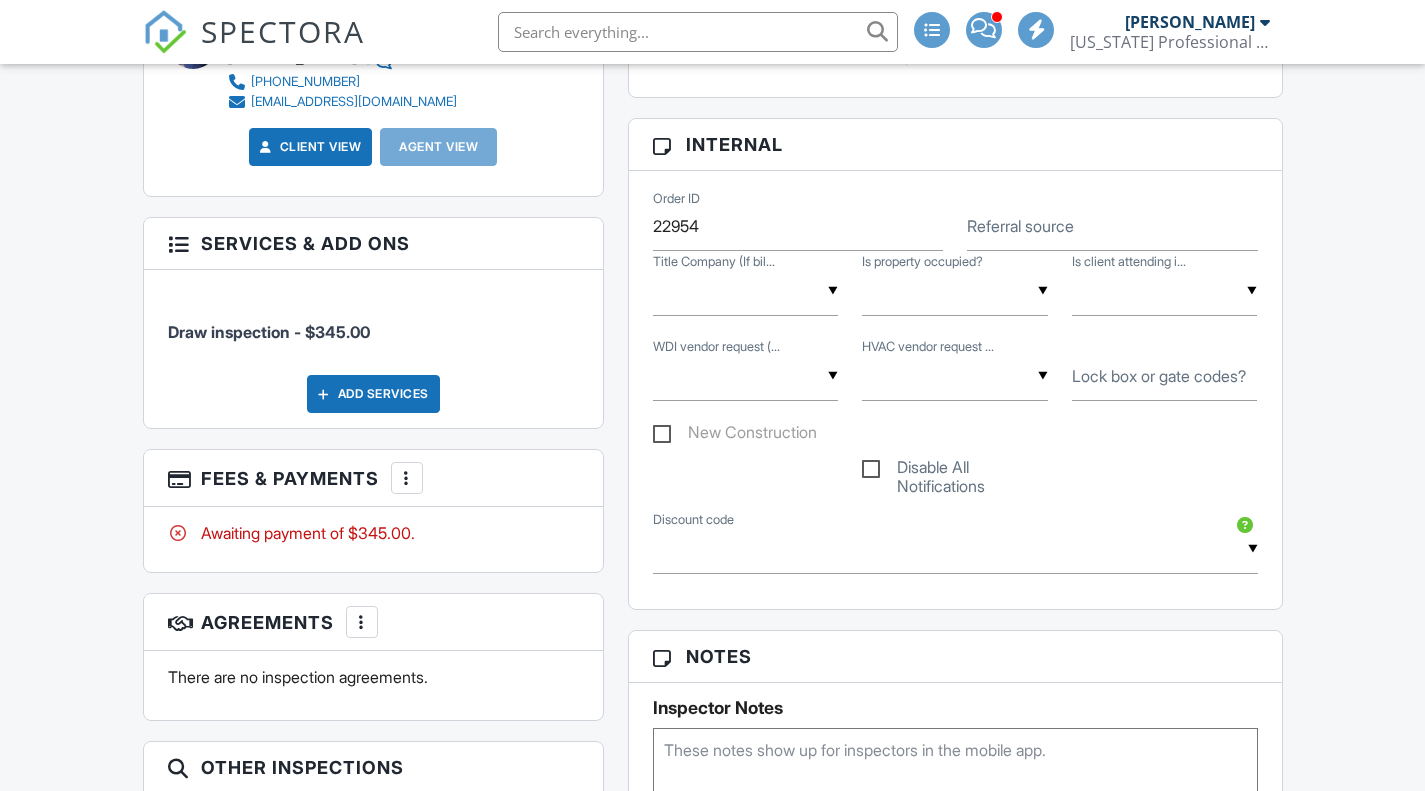 scroll, scrollTop: 0, scrollLeft: 0, axis: both 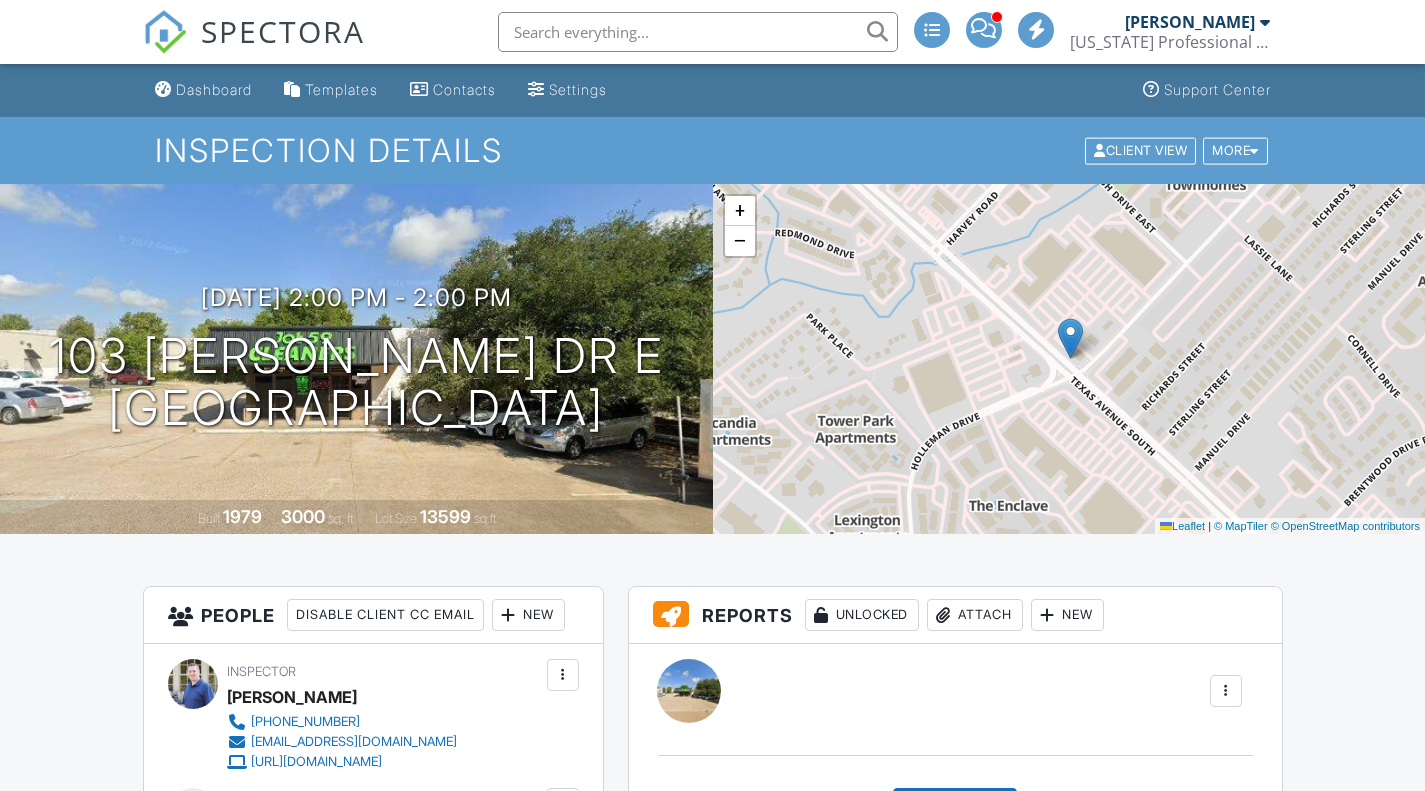click on "SPECTORA" at bounding box center [283, 31] 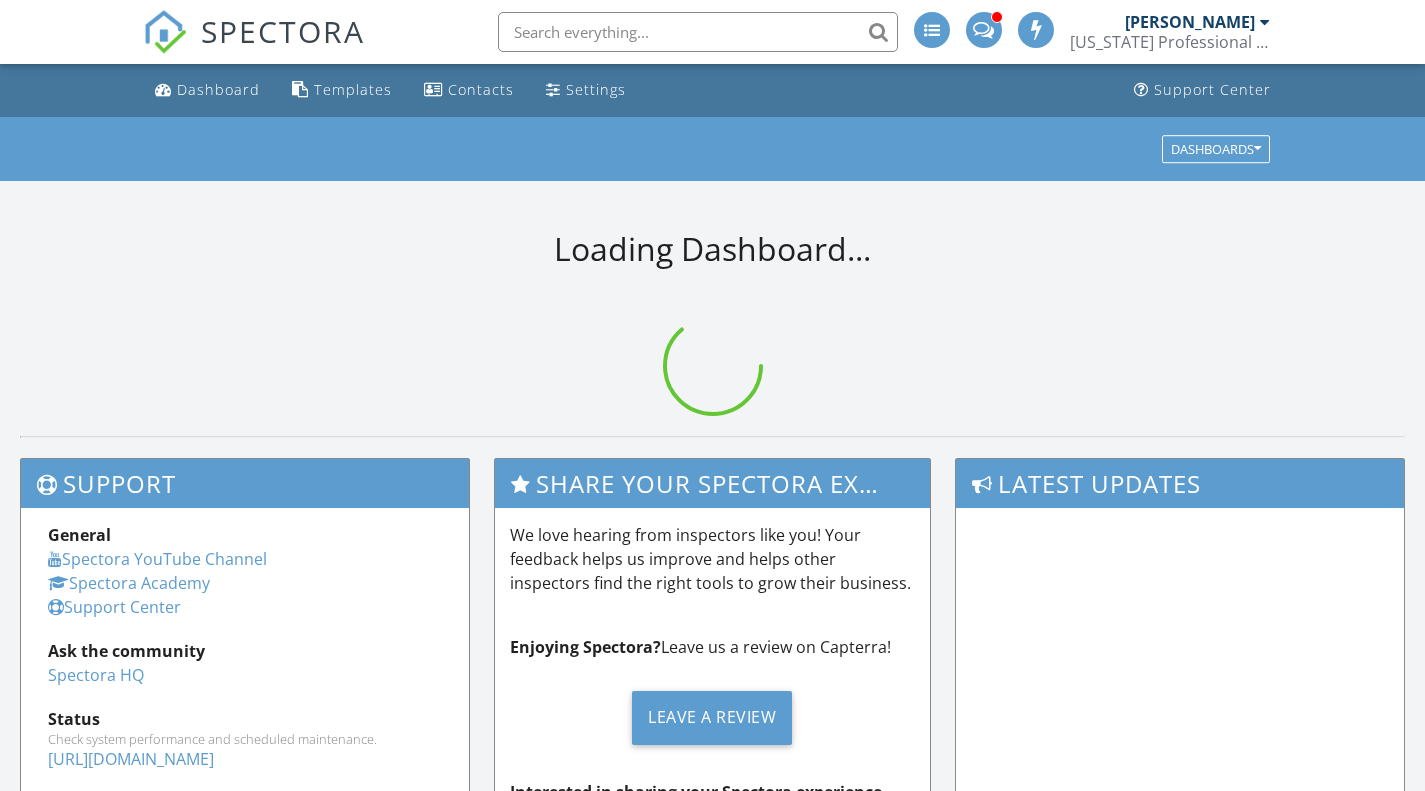 scroll, scrollTop: 0, scrollLeft: 0, axis: both 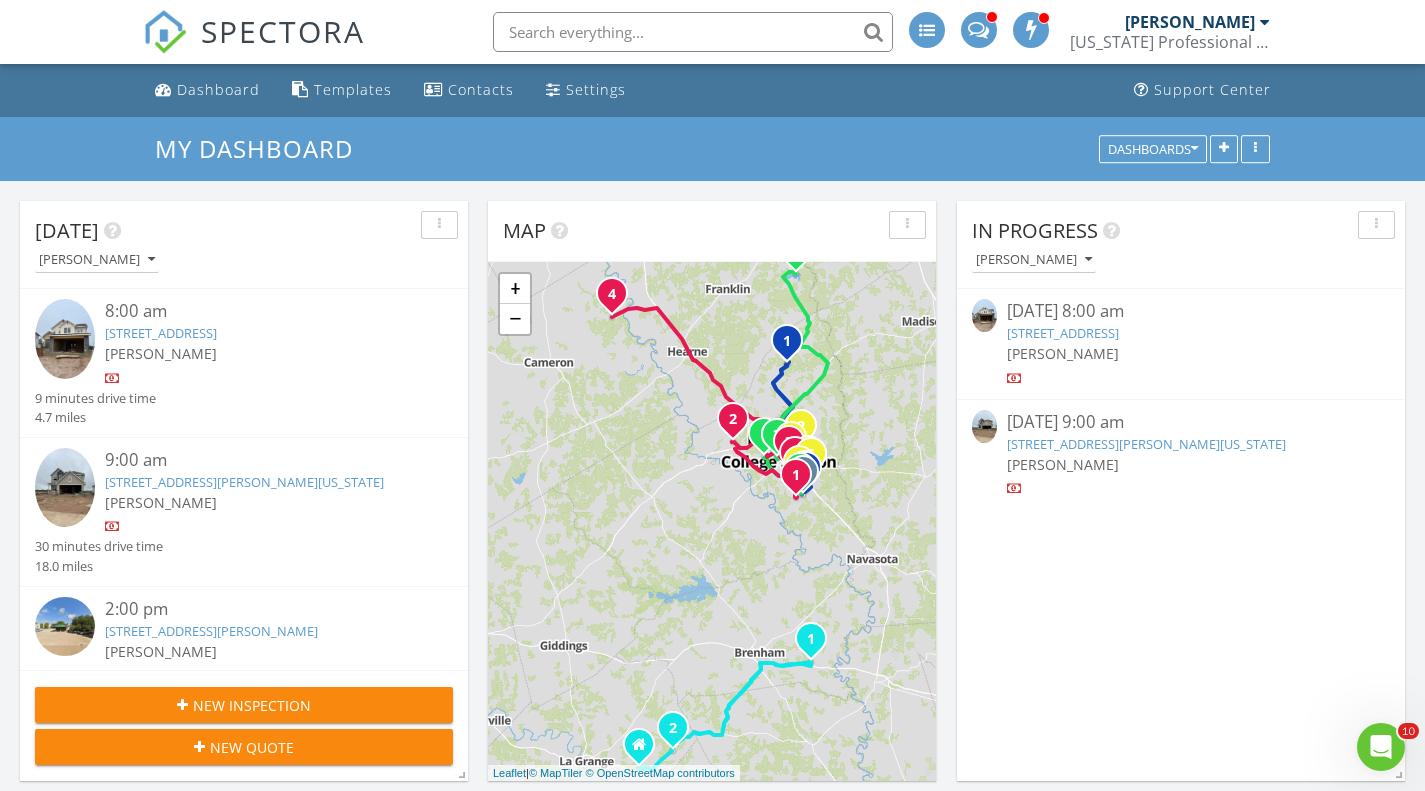 click at bounding box center (1265, 22) 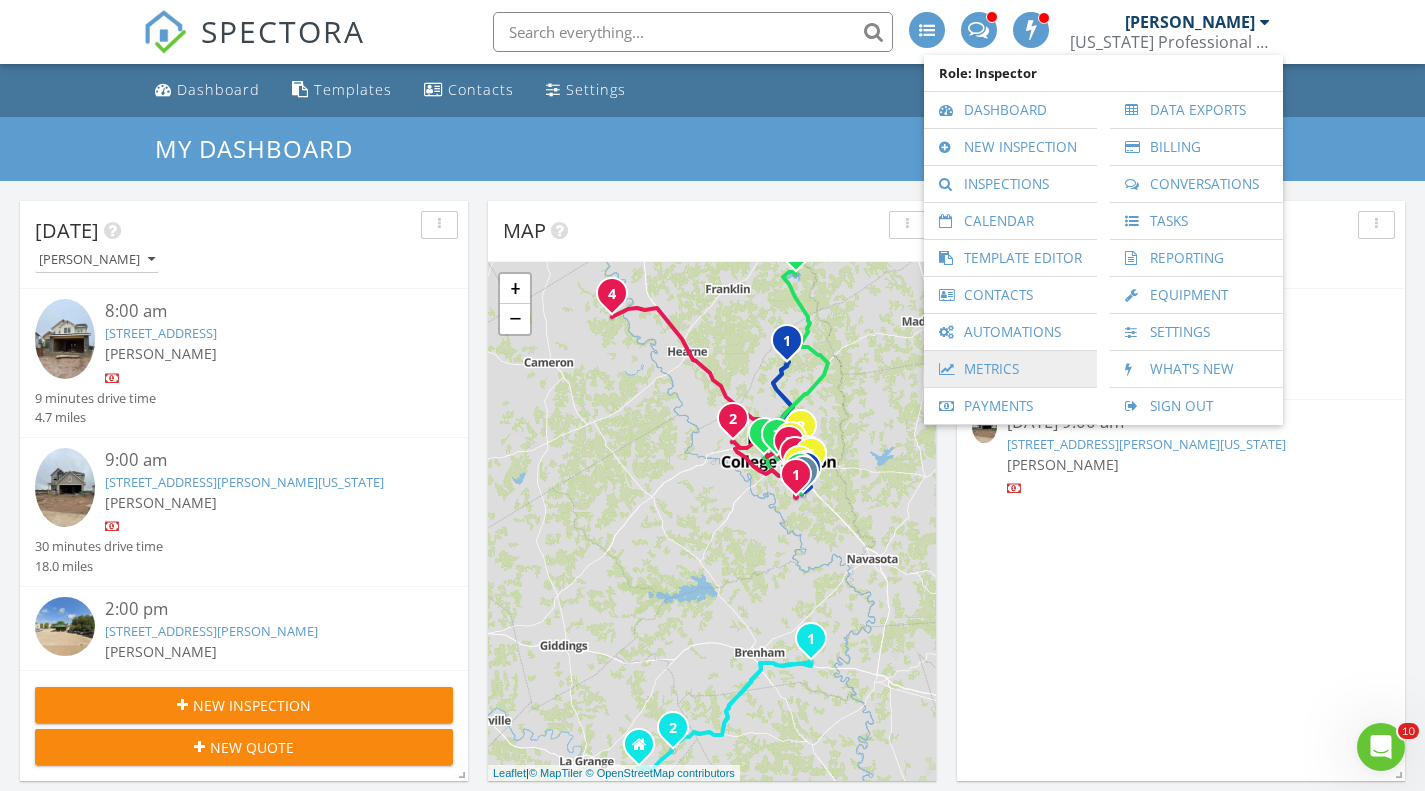 click on "Metrics" at bounding box center (1010, 369) 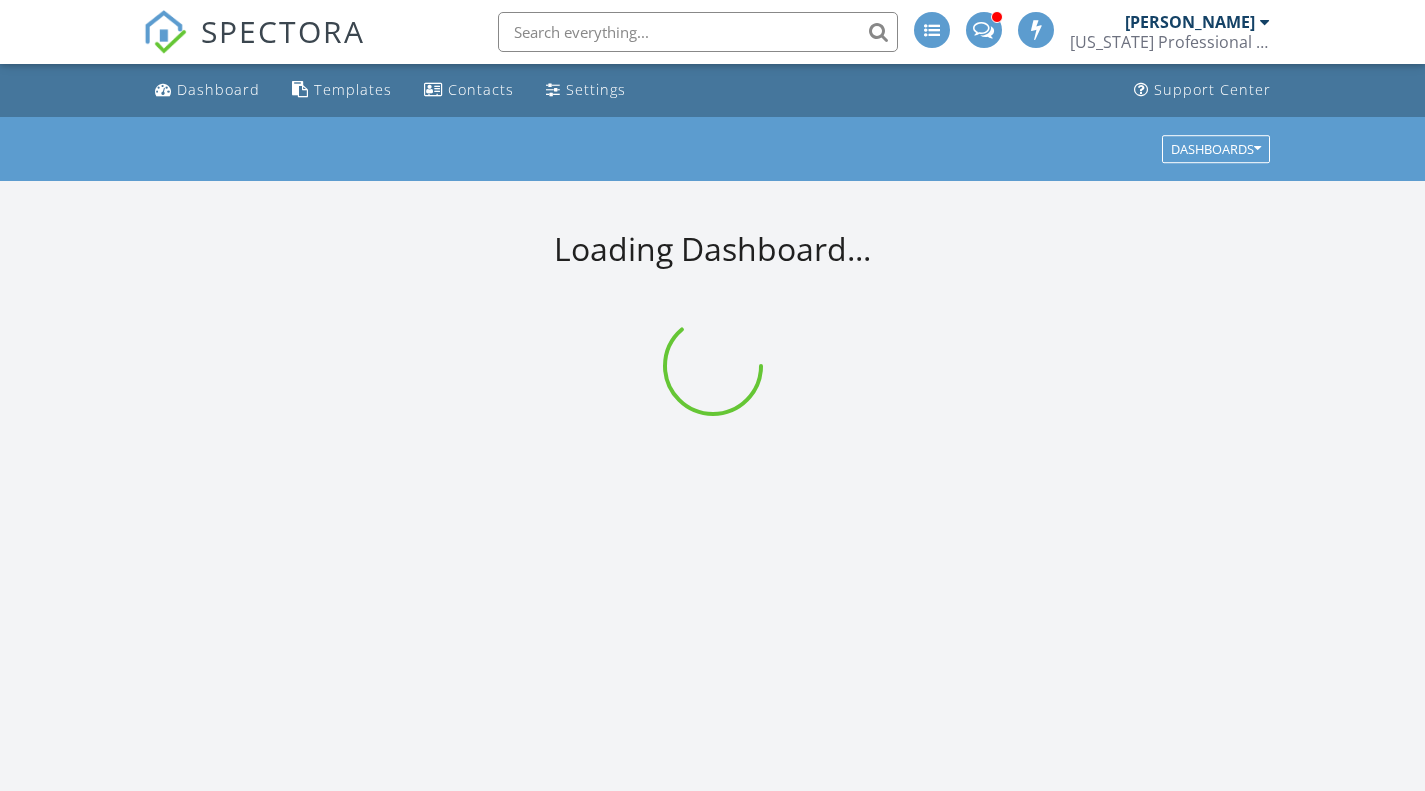 scroll, scrollTop: 0, scrollLeft: 0, axis: both 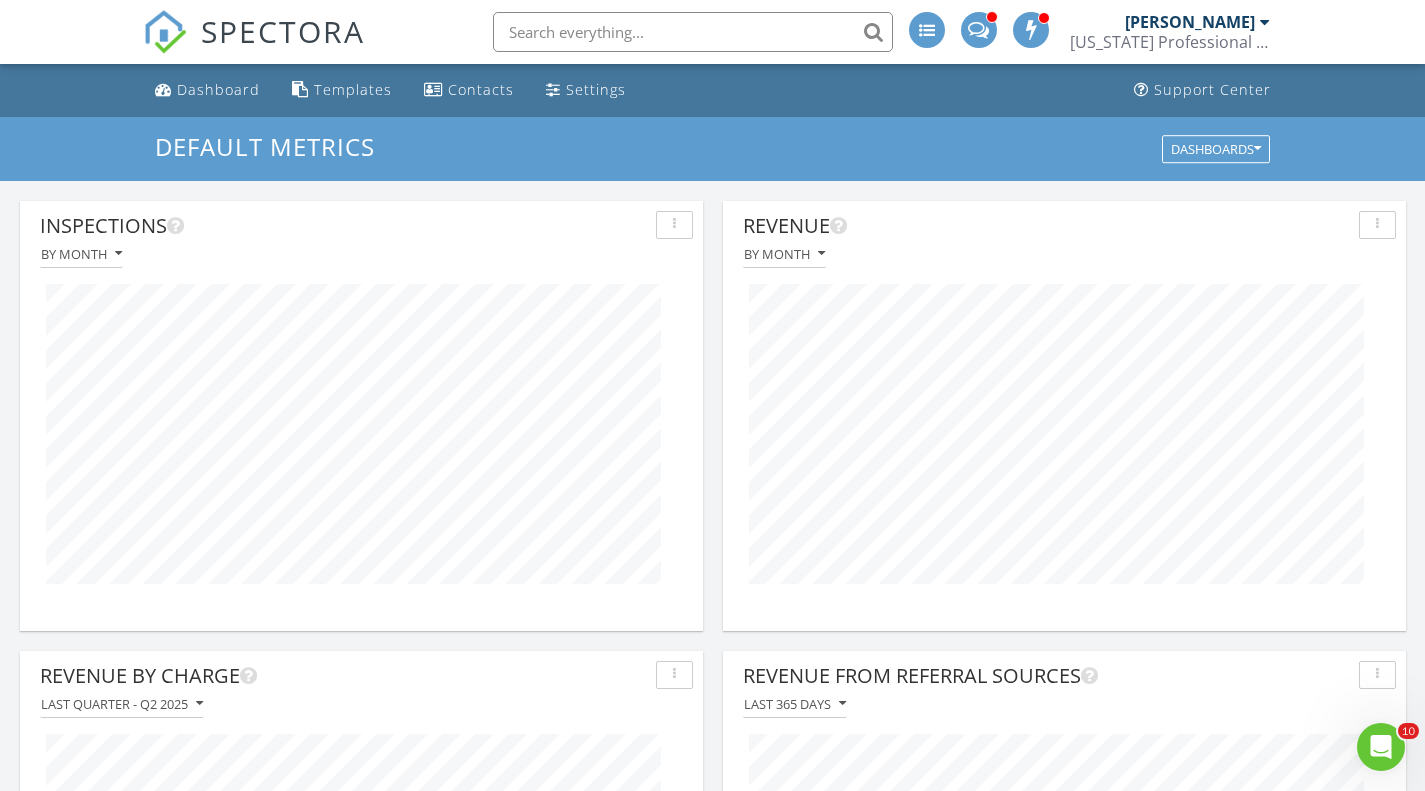 click on "SPECTORA" at bounding box center [283, 31] 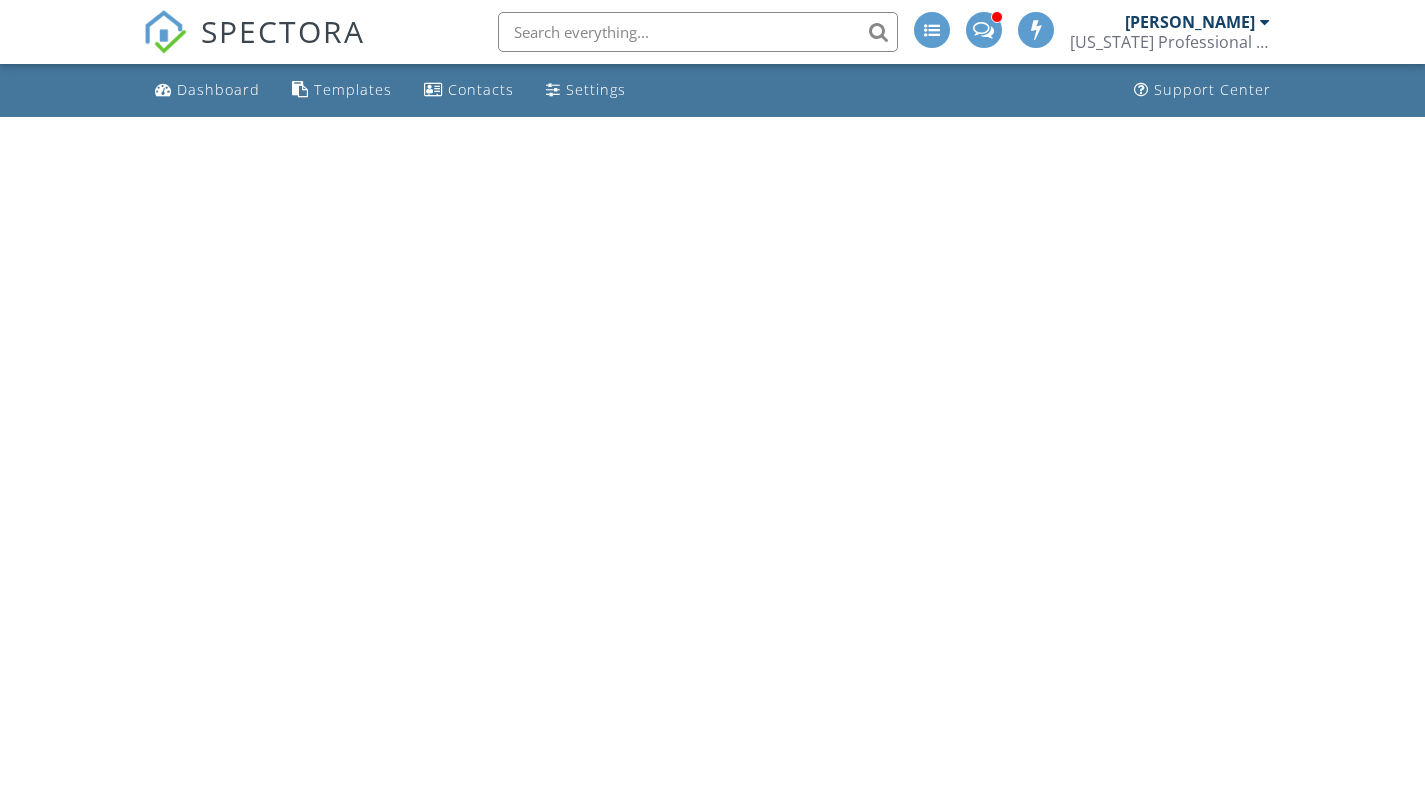 scroll, scrollTop: 0, scrollLeft: 0, axis: both 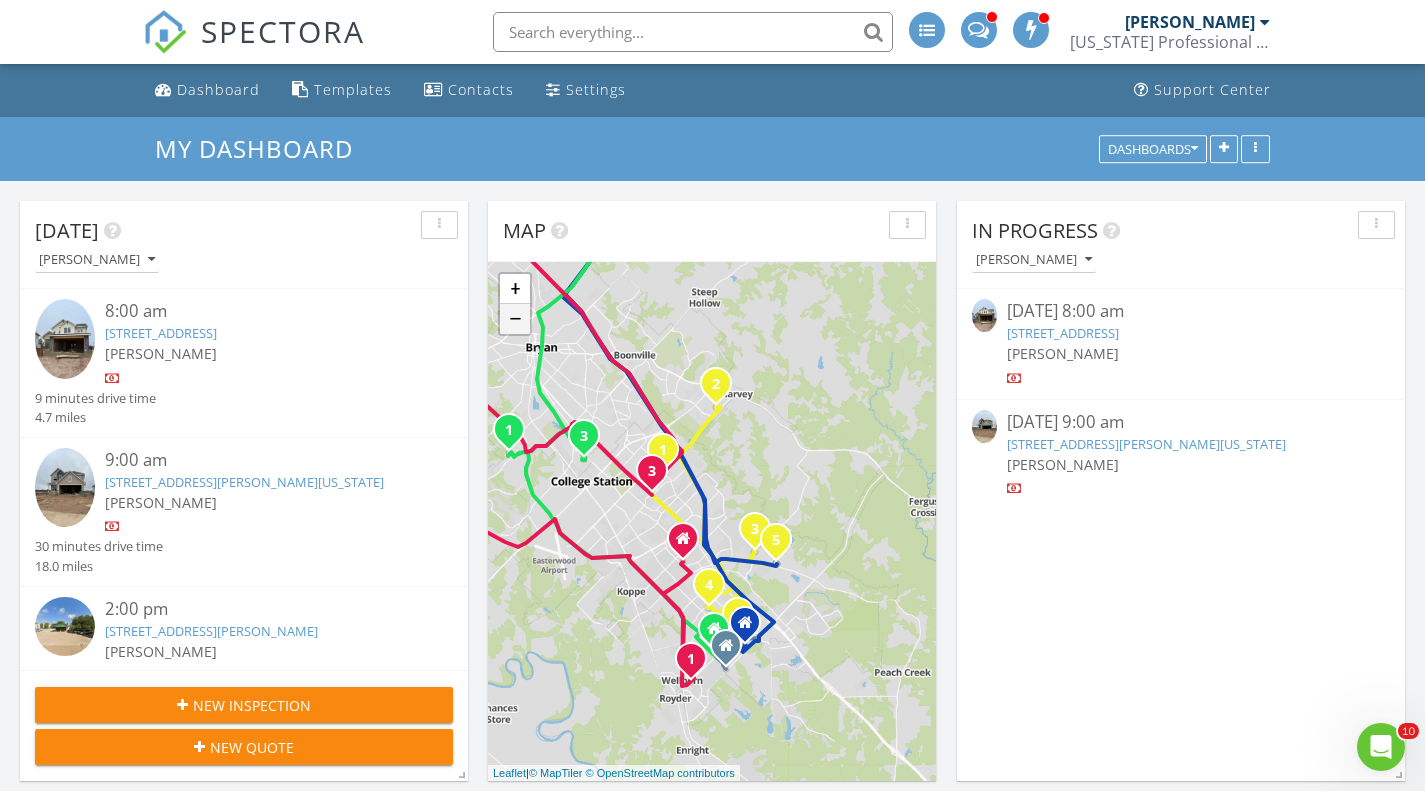 click on "−" at bounding box center (515, 319) 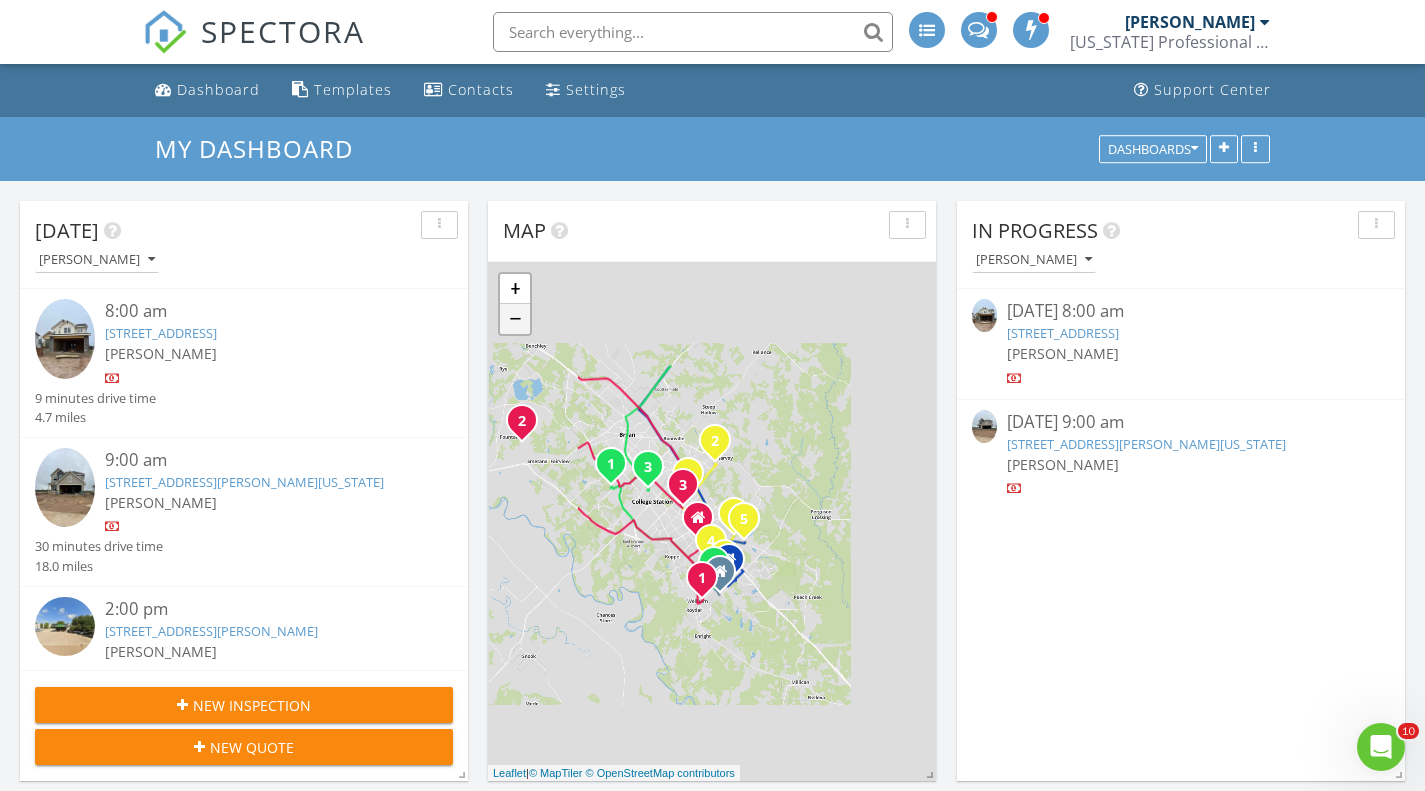 click on "−" at bounding box center [515, 319] 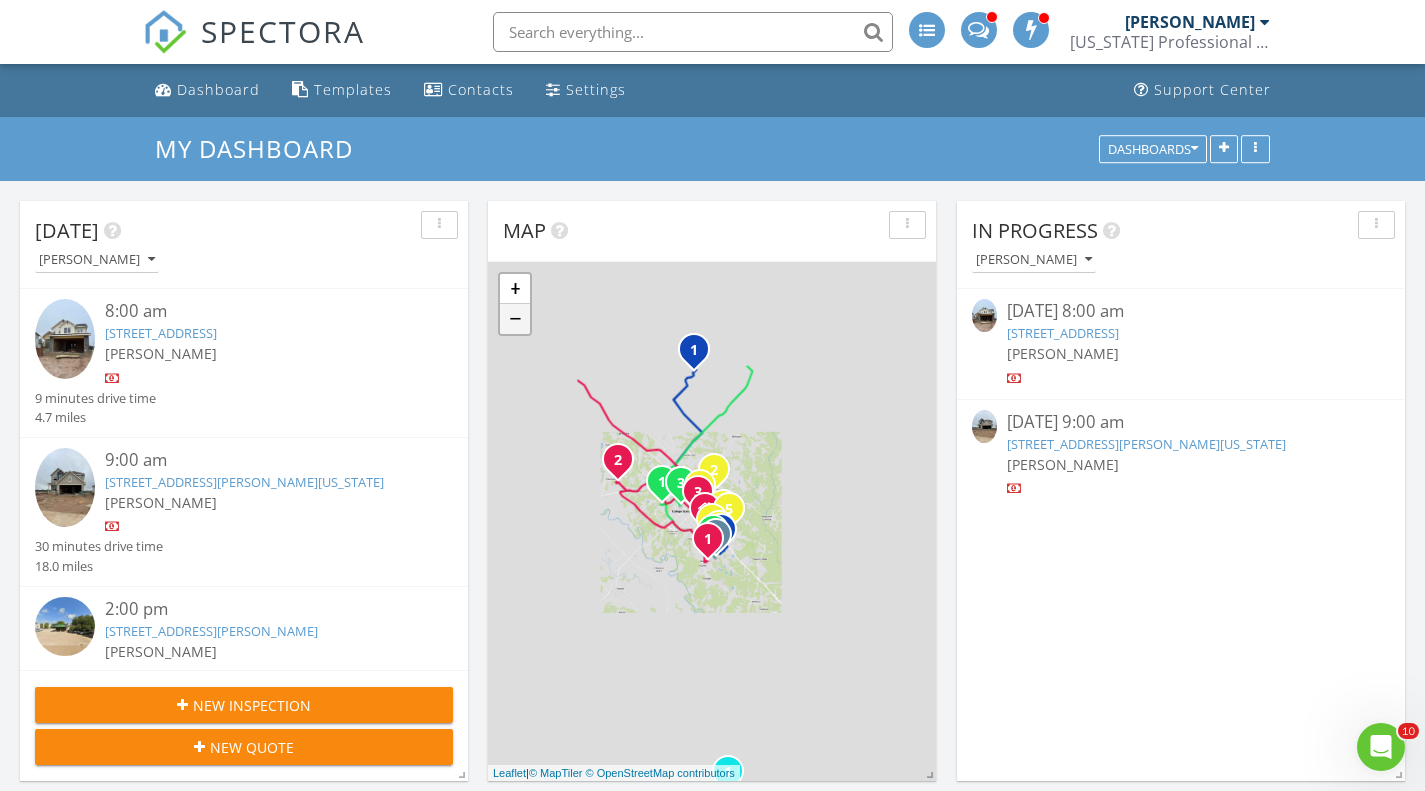 click on "−" at bounding box center [515, 319] 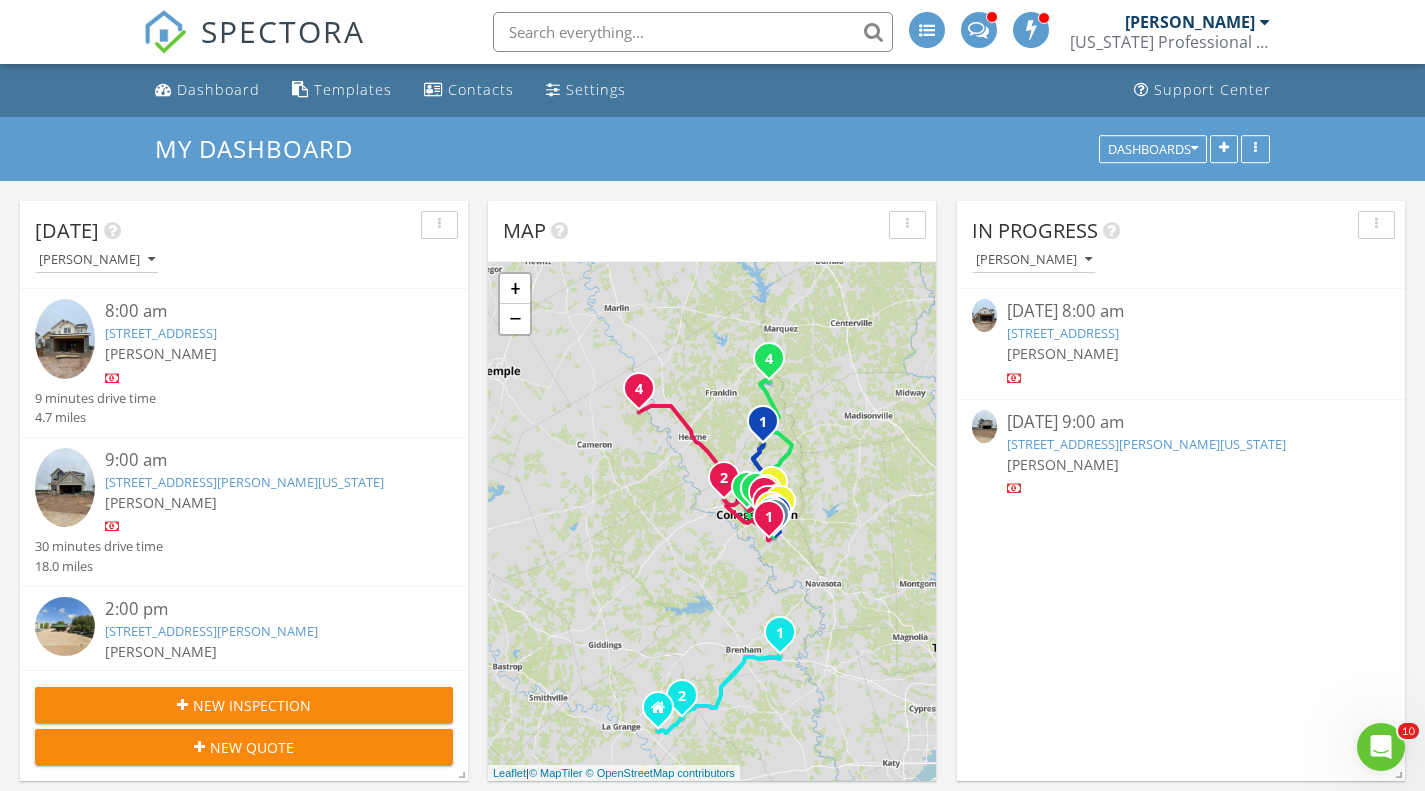 drag, startPoint x: 581, startPoint y: 453, endPoint x: 650, endPoint y: 457, distance: 69.115845 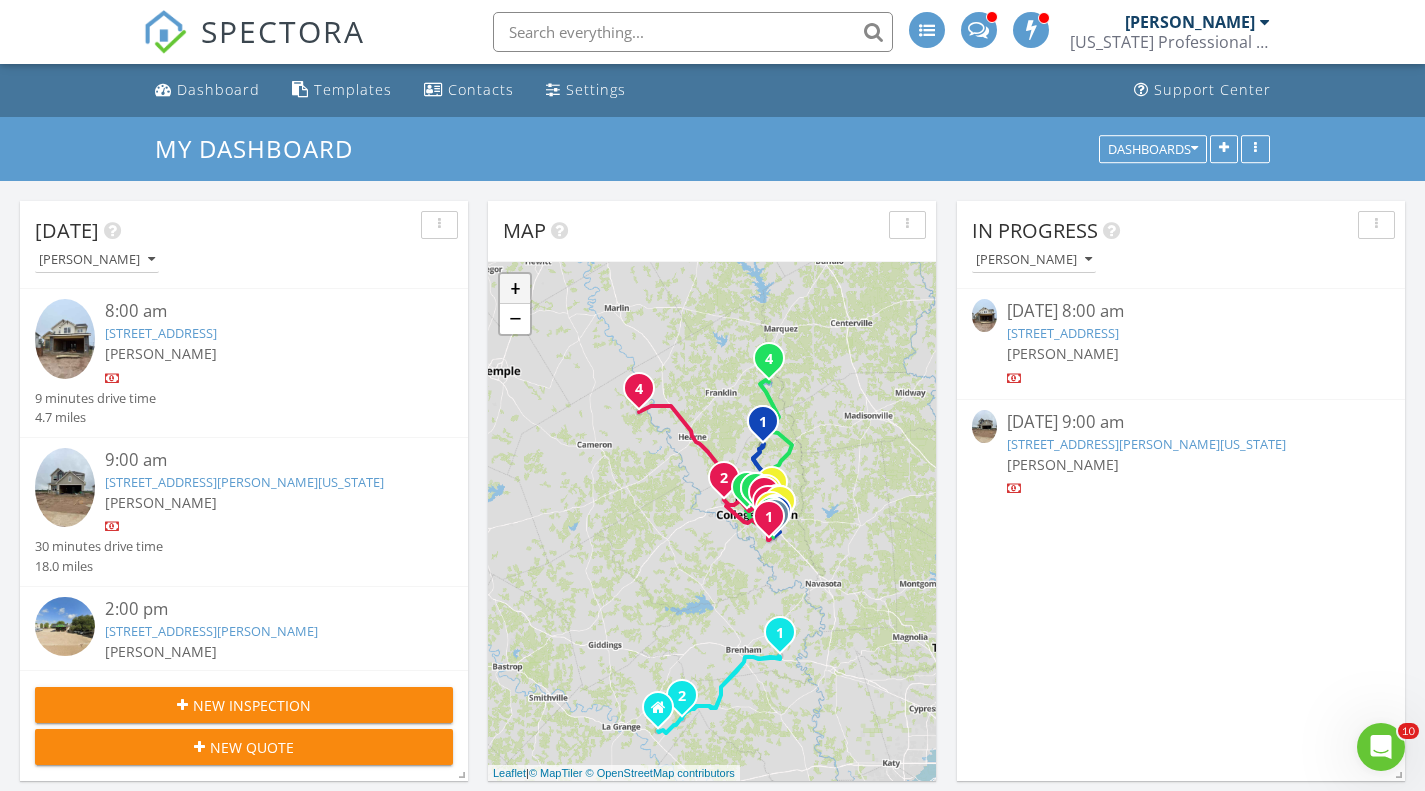 click on "+" at bounding box center [515, 289] 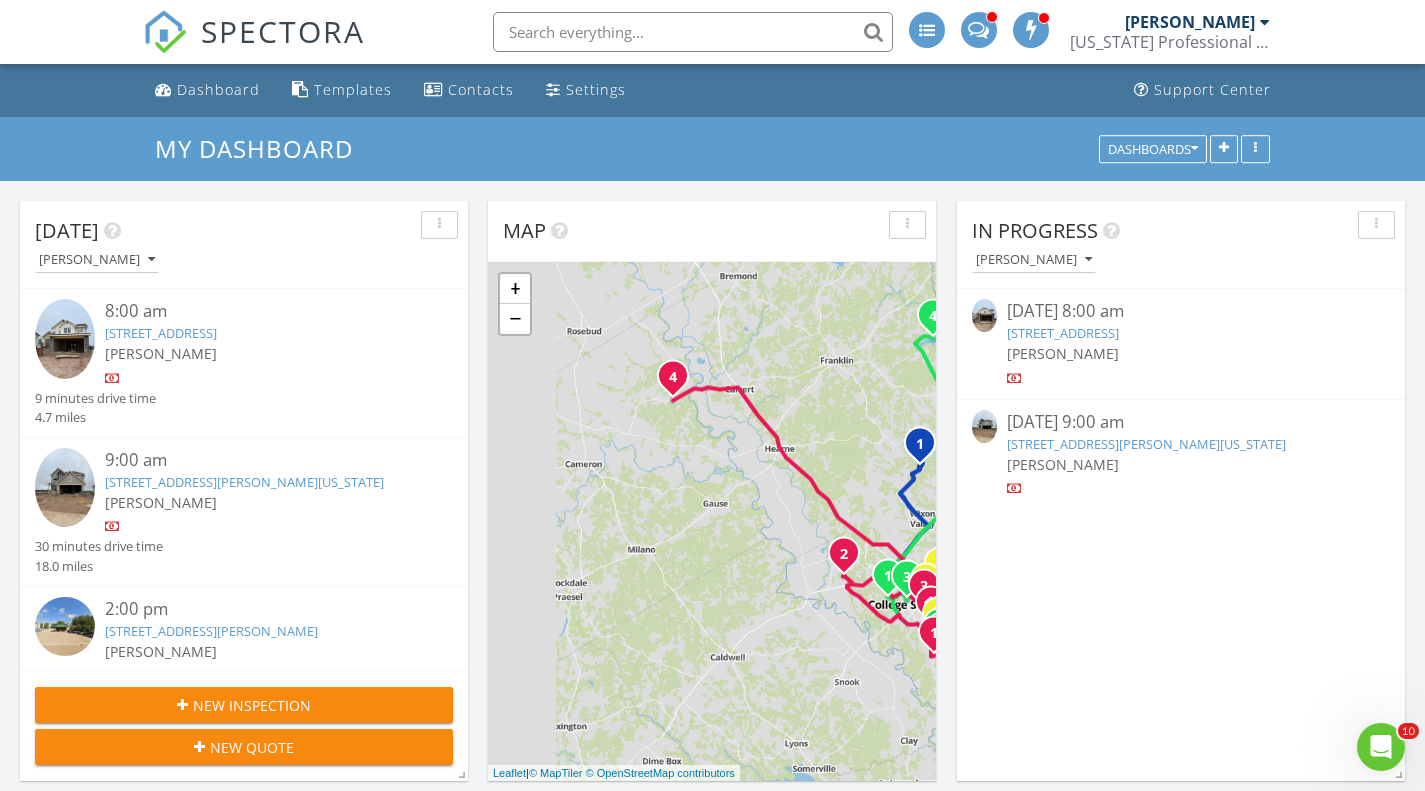 drag, startPoint x: 557, startPoint y: 416, endPoint x: 683, endPoint y: 535, distance: 173.31186 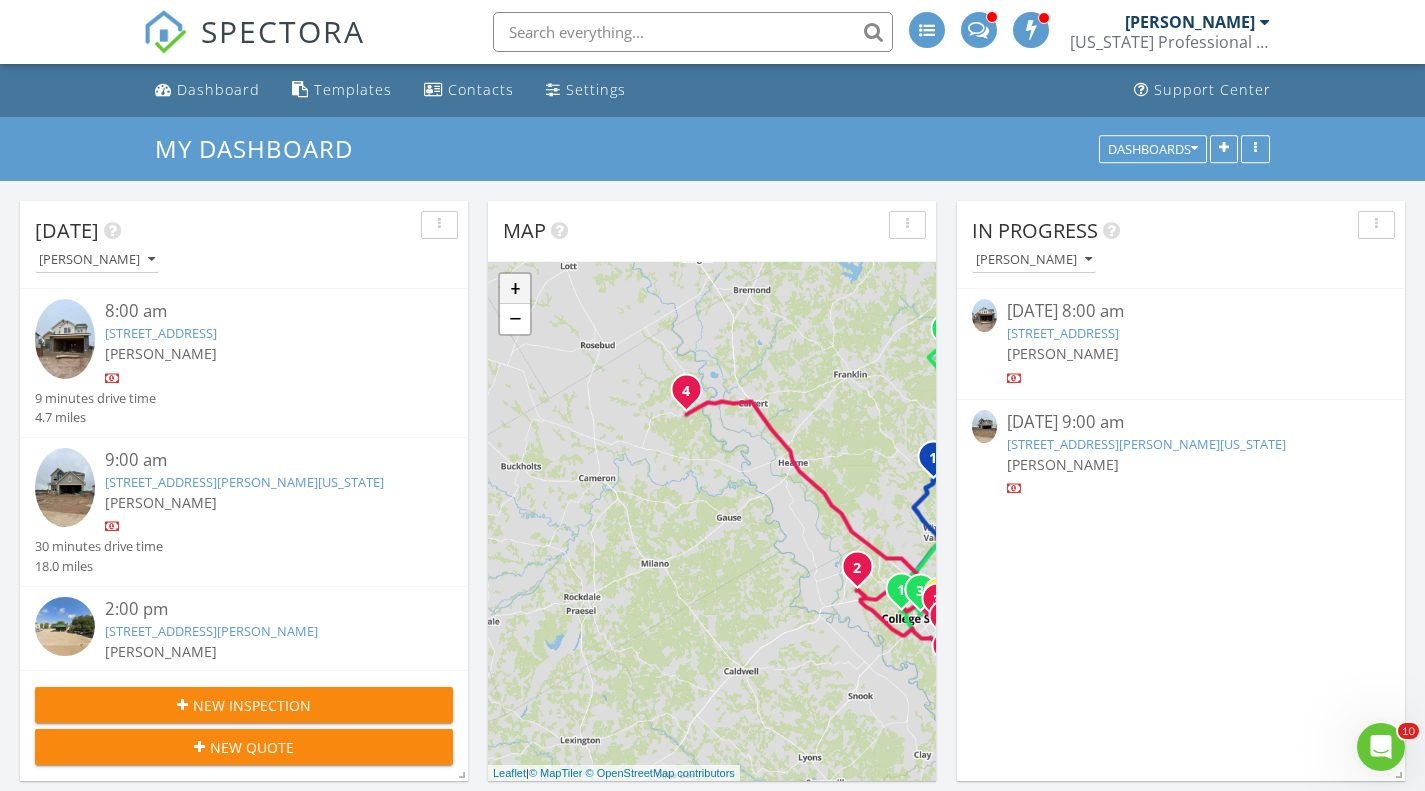 click on "+" at bounding box center [515, 289] 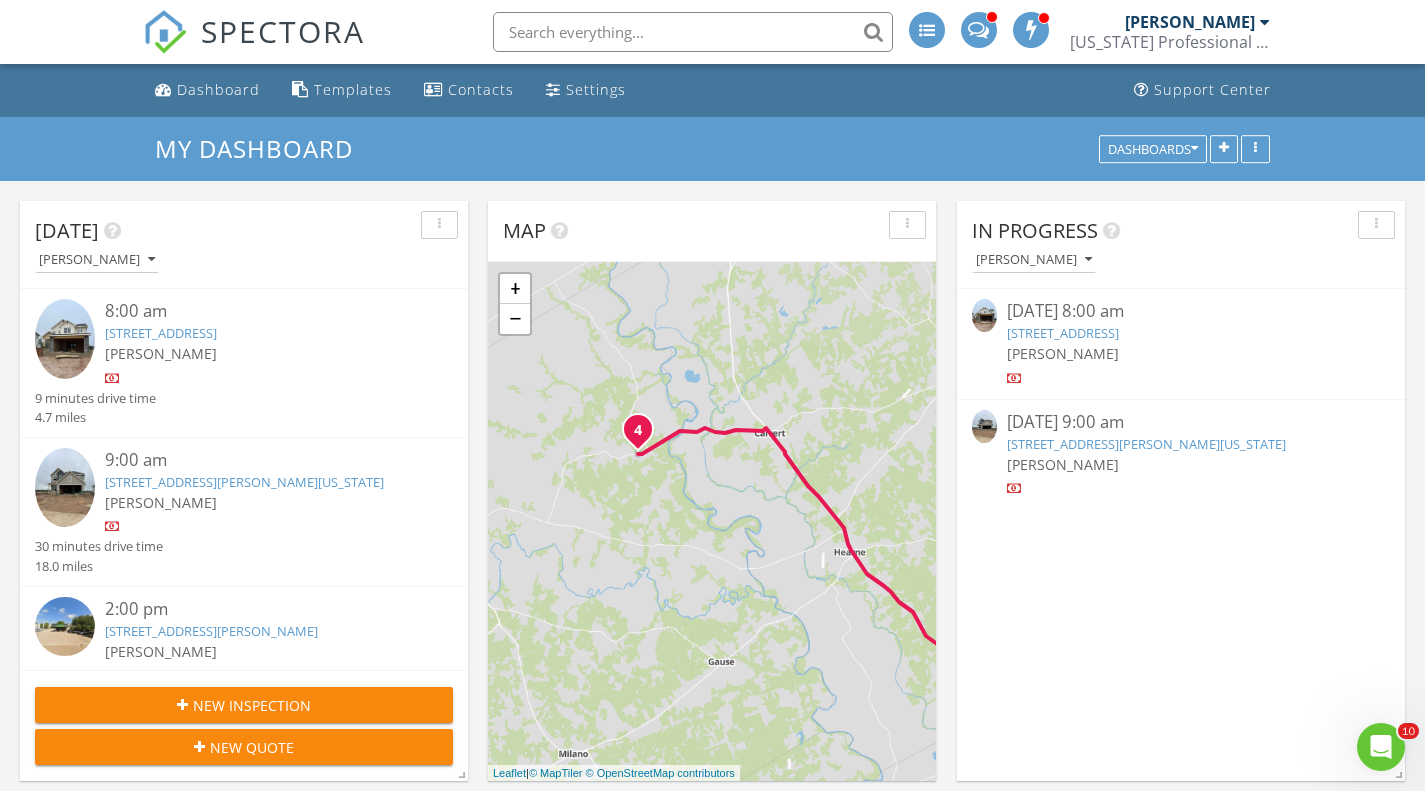 drag, startPoint x: 721, startPoint y: 399, endPoint x: 695, endPoint y: 549, distance: 152.23666 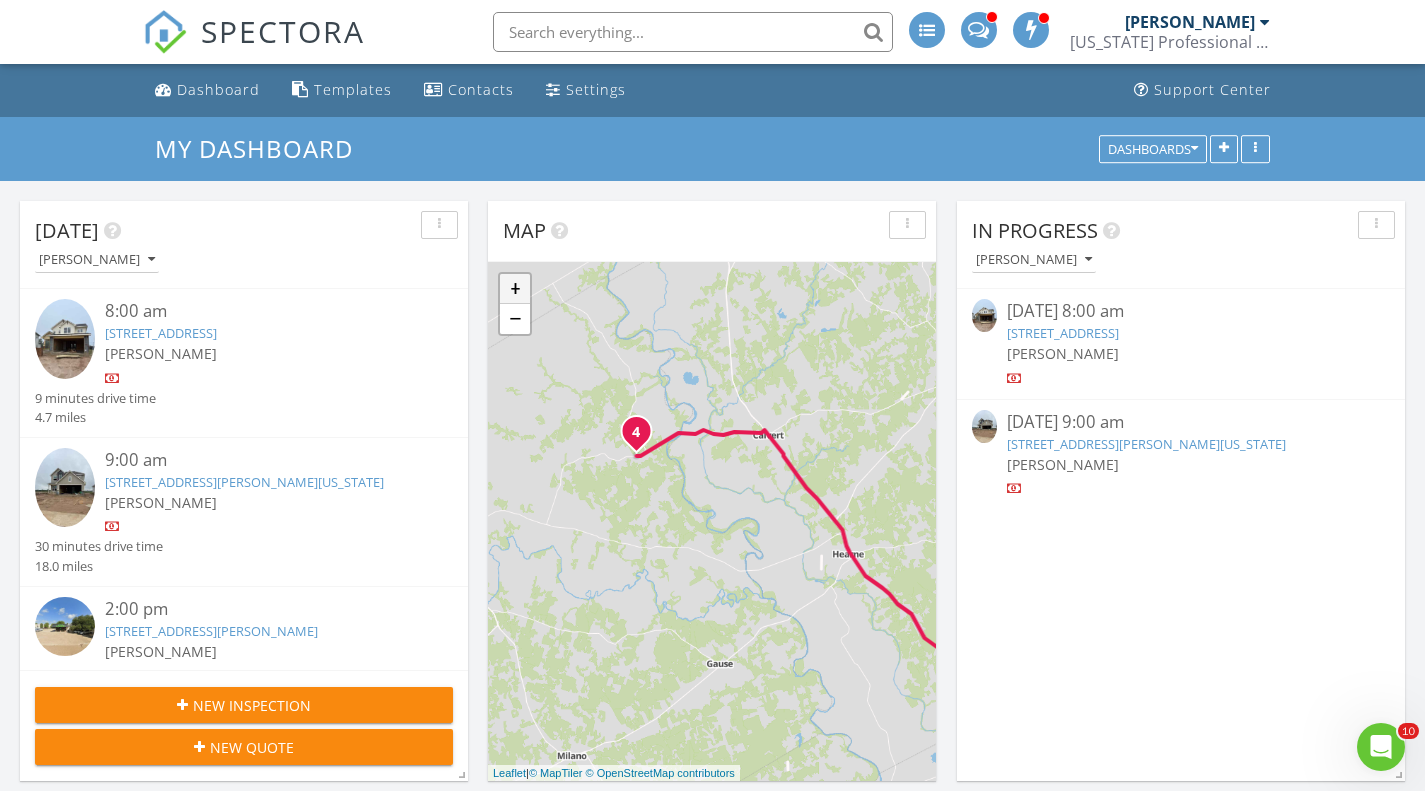 click on "+" at bounding box center [515, 289] 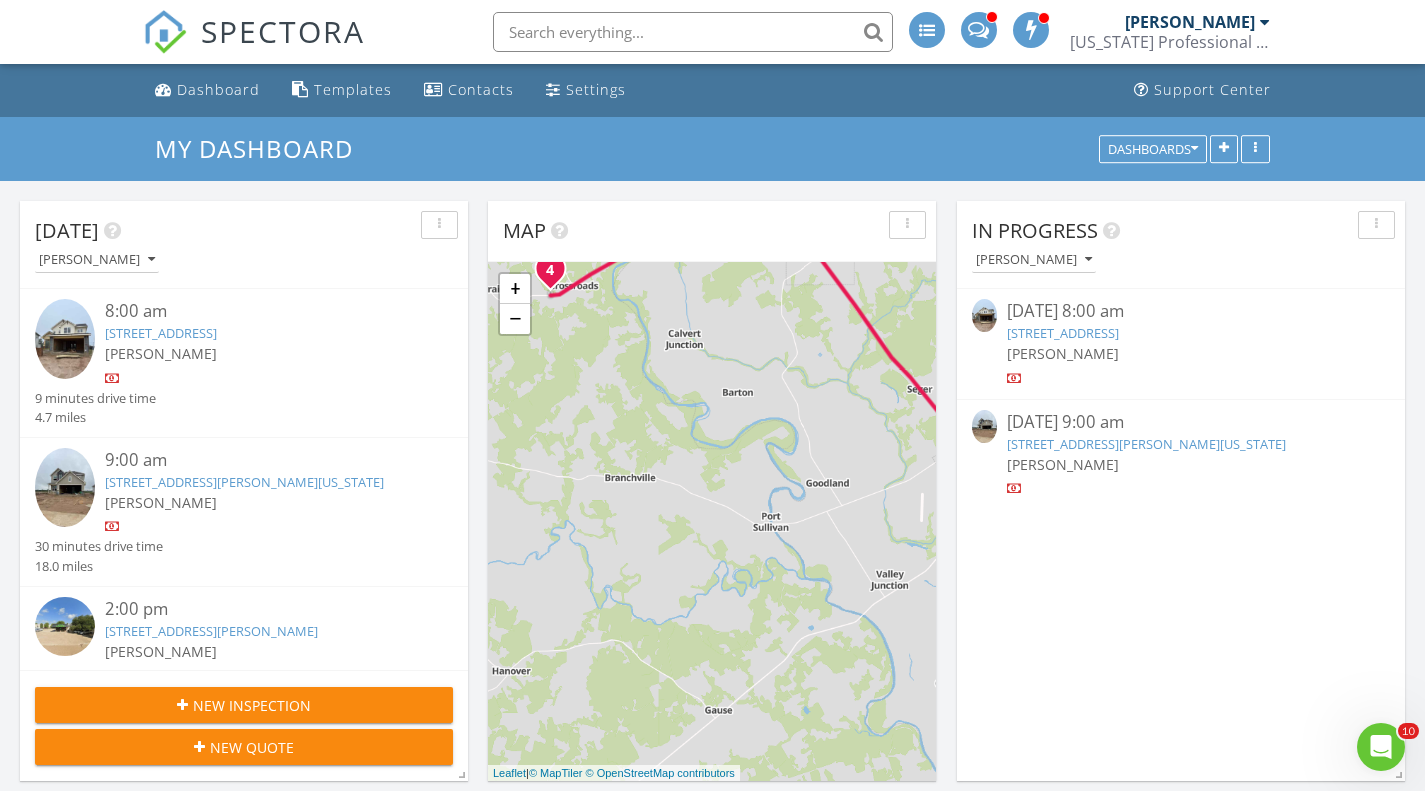 drag, startPoint x: 604, startPoint y: 445, endPoint x: 586, endPoint y: 349, distance: 97.67292 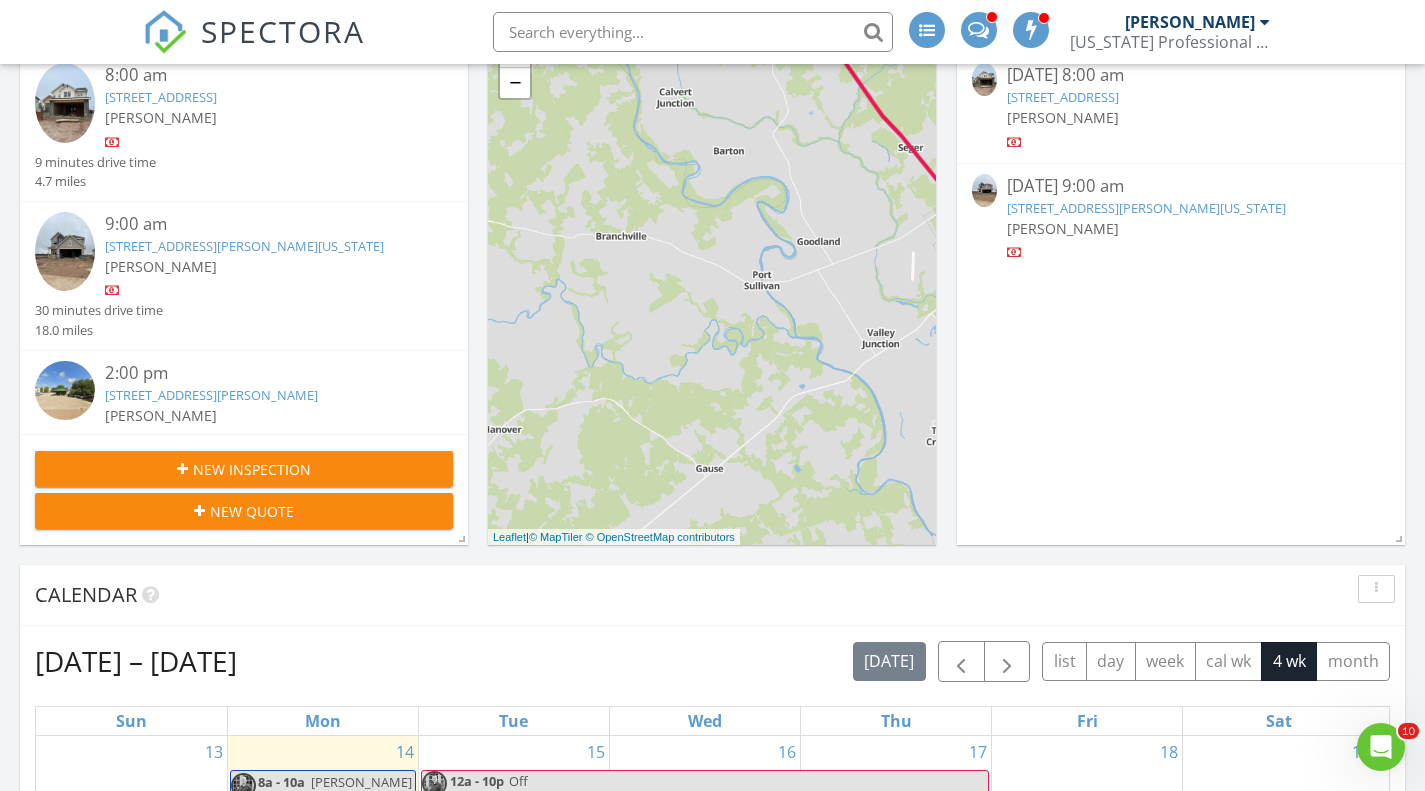 scroll, scrollTop: 700, scrollLeft: 0, axis: vertical 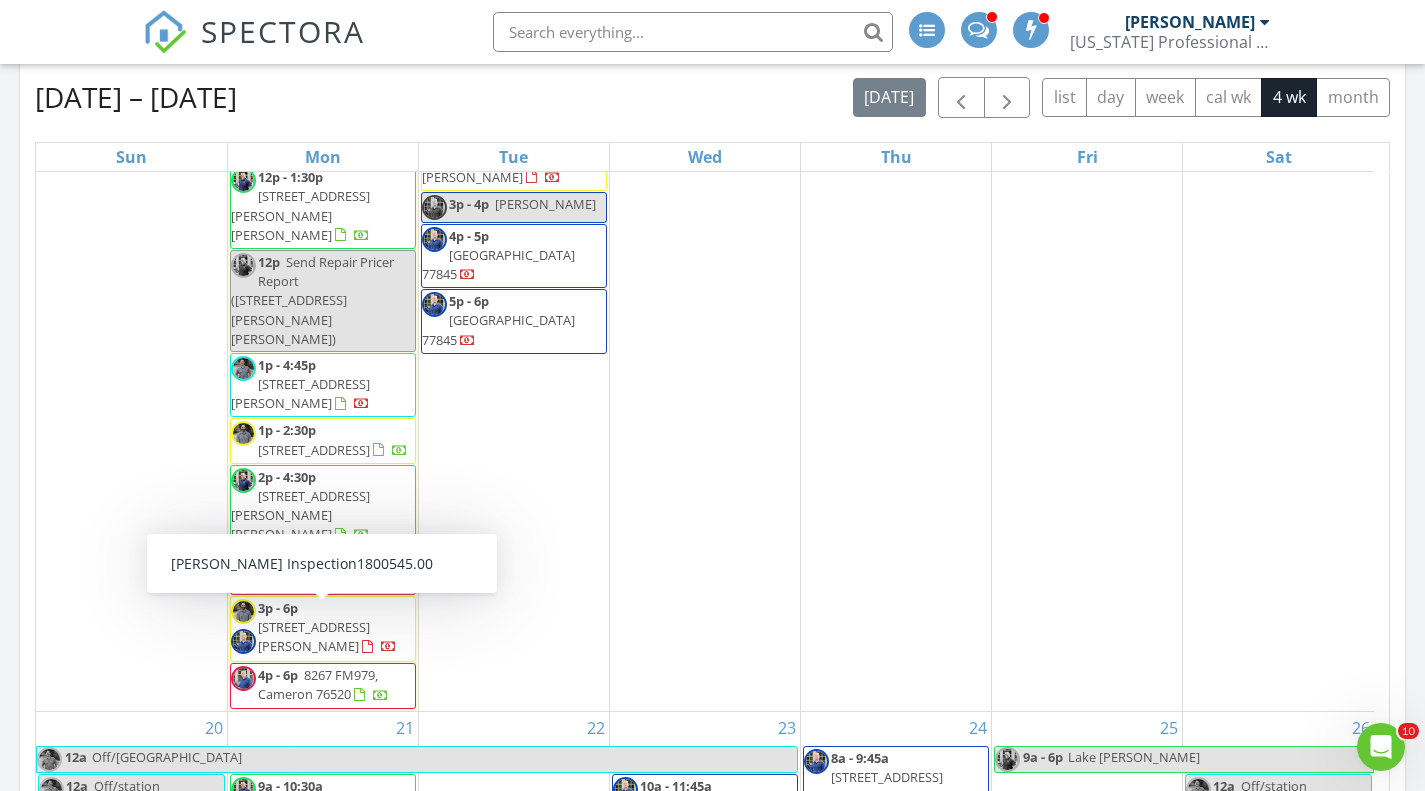 click on "8267 FM979, Cameron 76520" at bounding box center (318, 684) 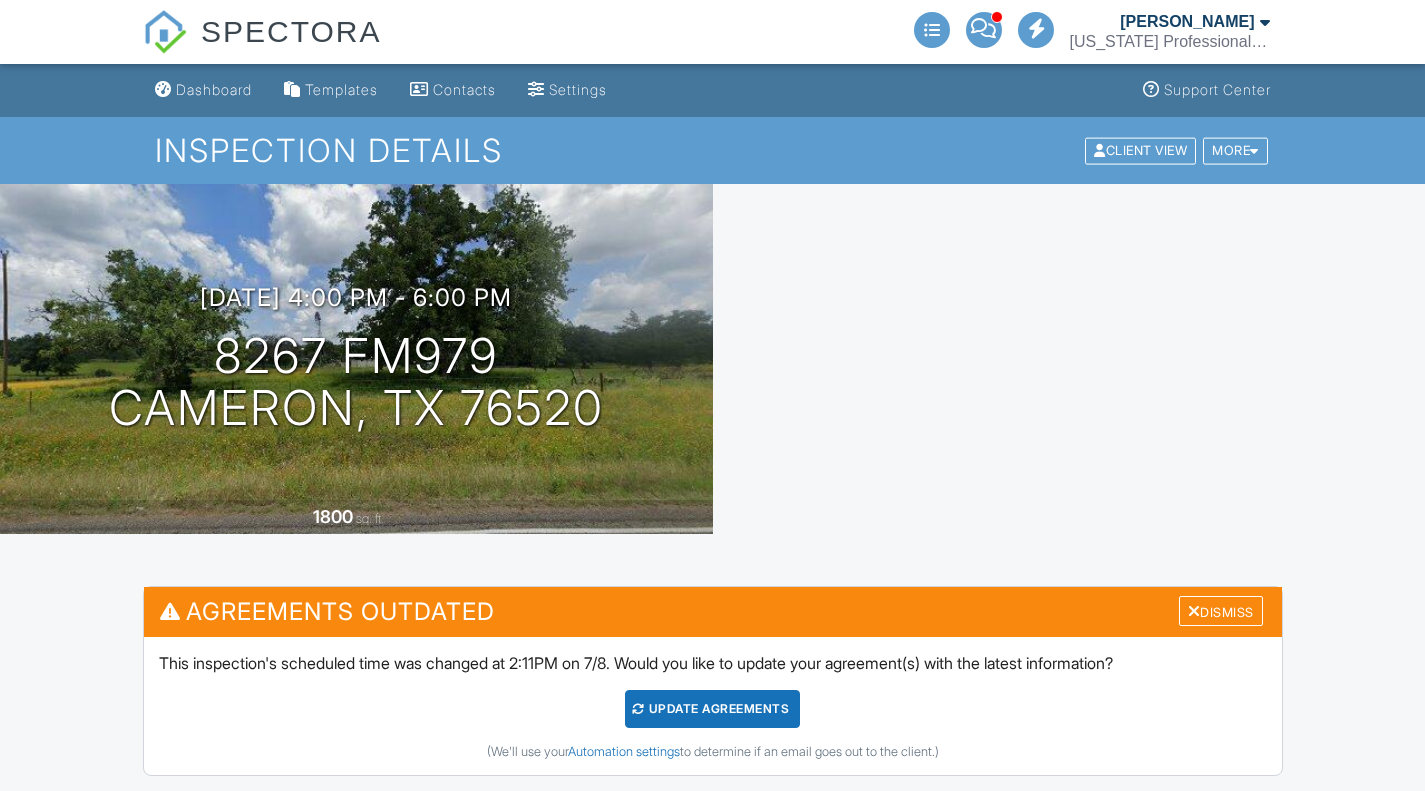click at bounding box center (1194, 611) 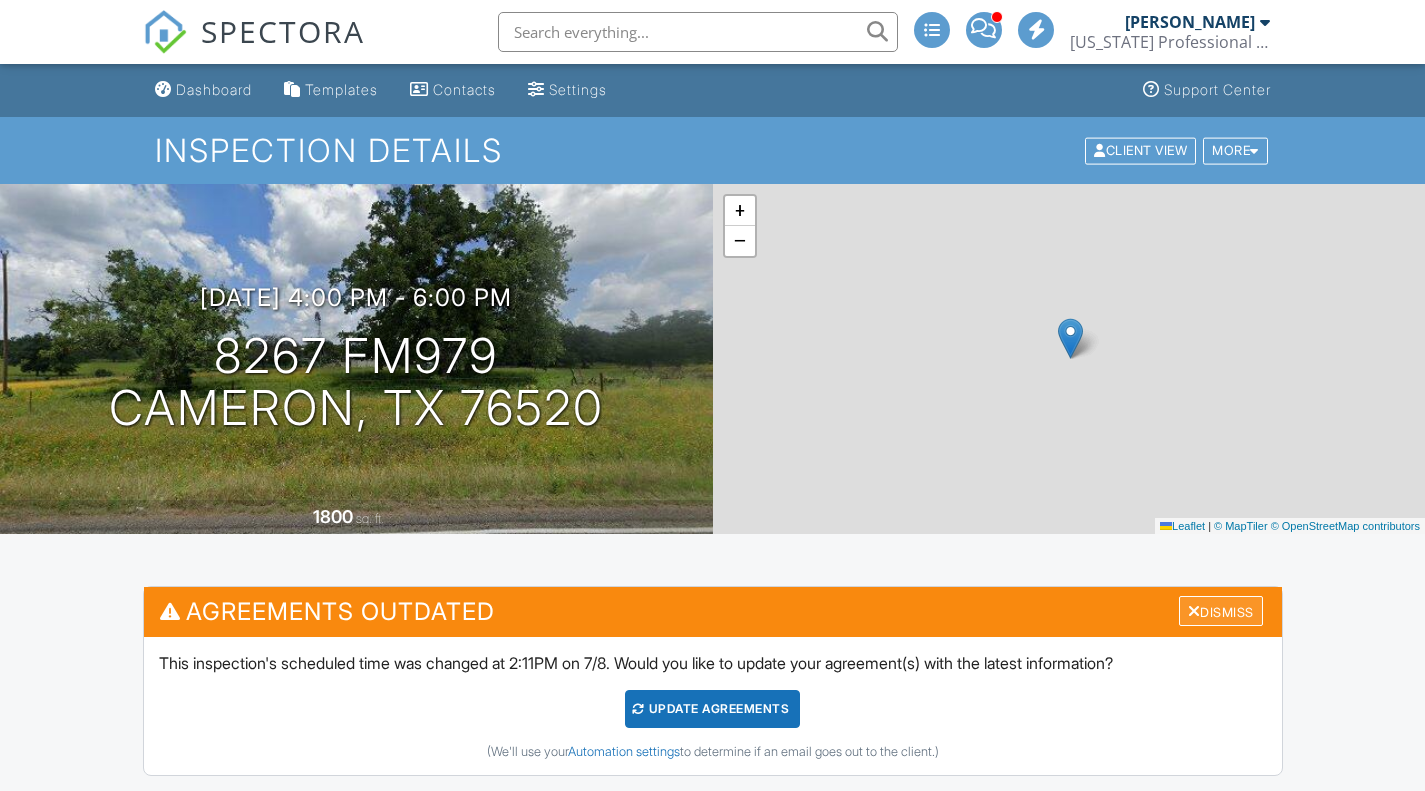 scroll, scrollTop: 0, scrollLeft: 0, axis: both 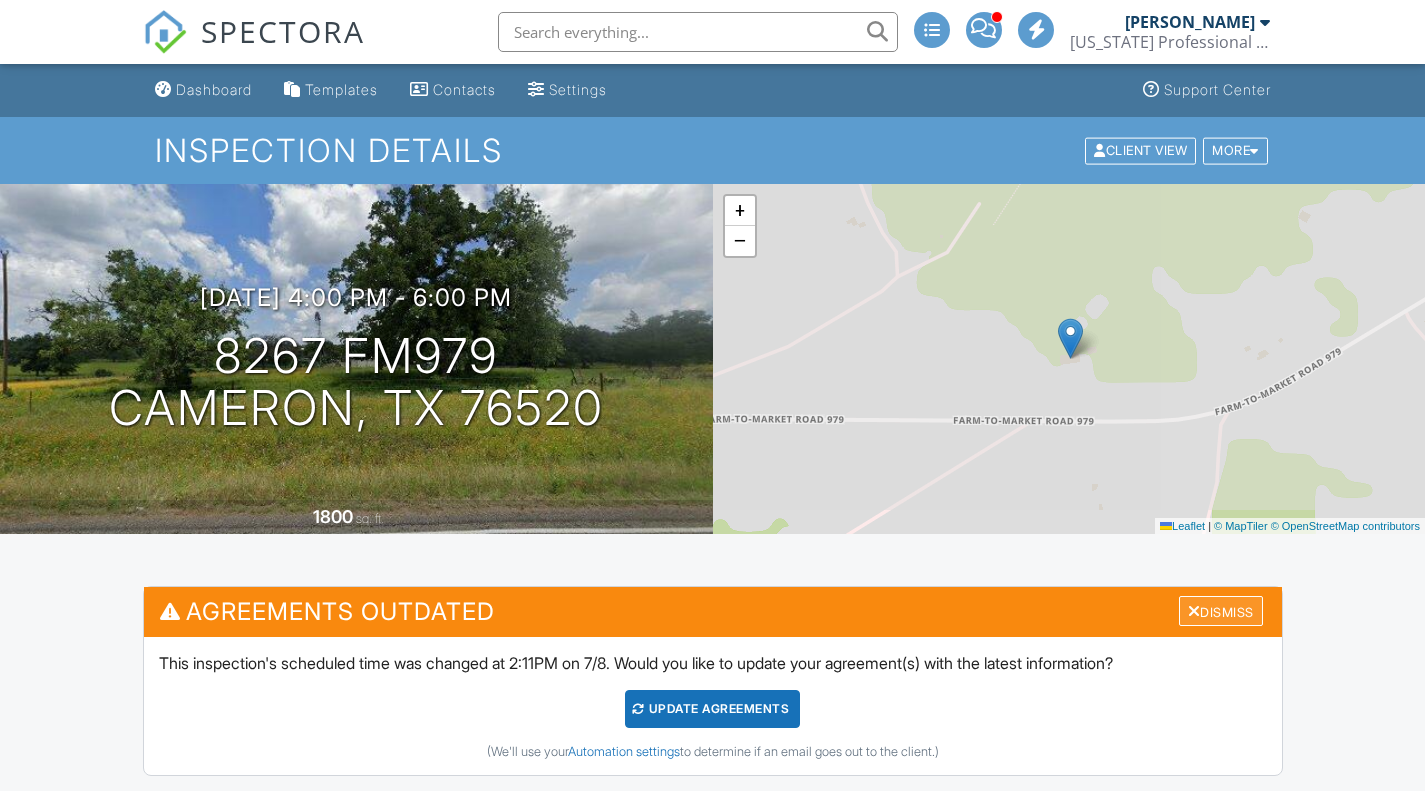 click at bounding box center [1194, 611] 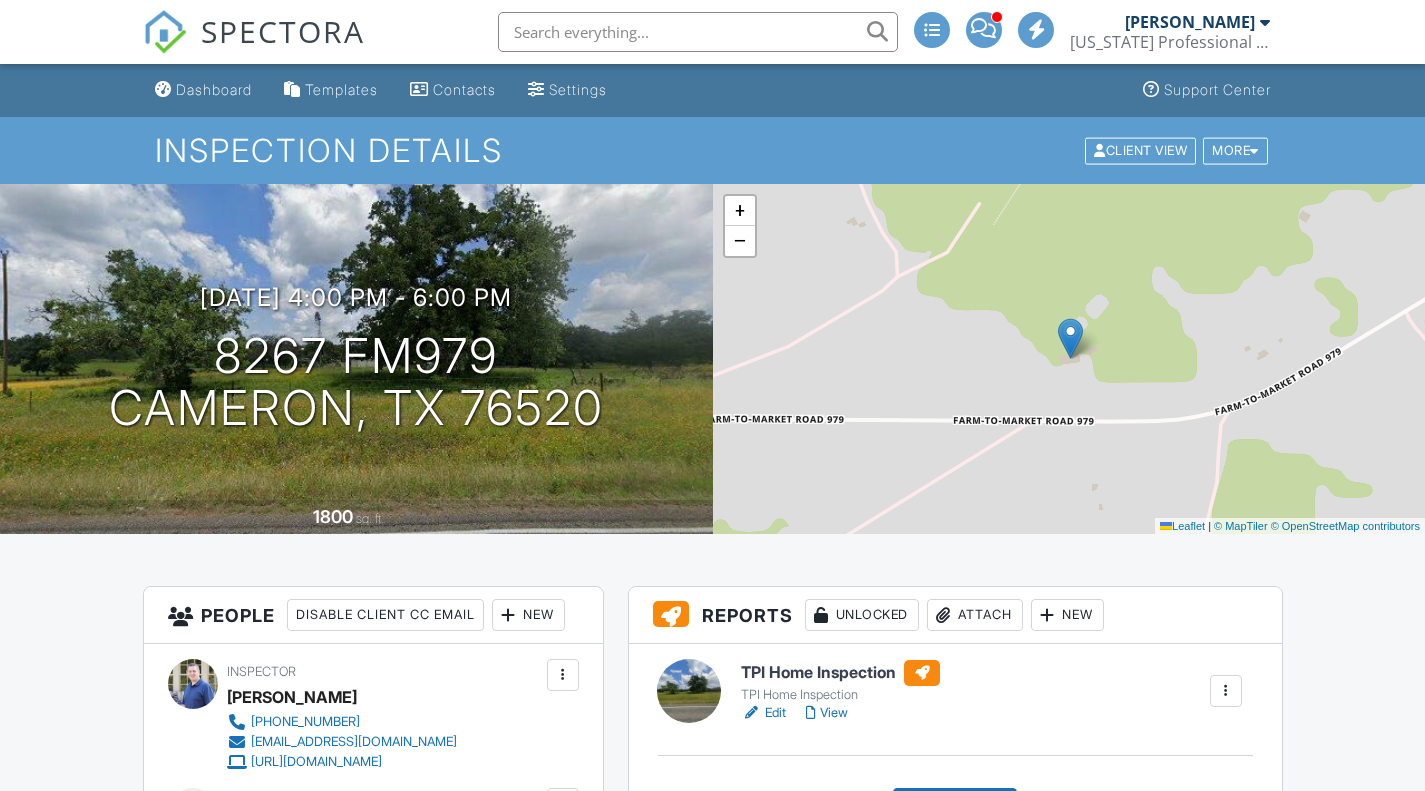 scroll, scrollTop: 600, scrollLeft: 0, axis: vertical 